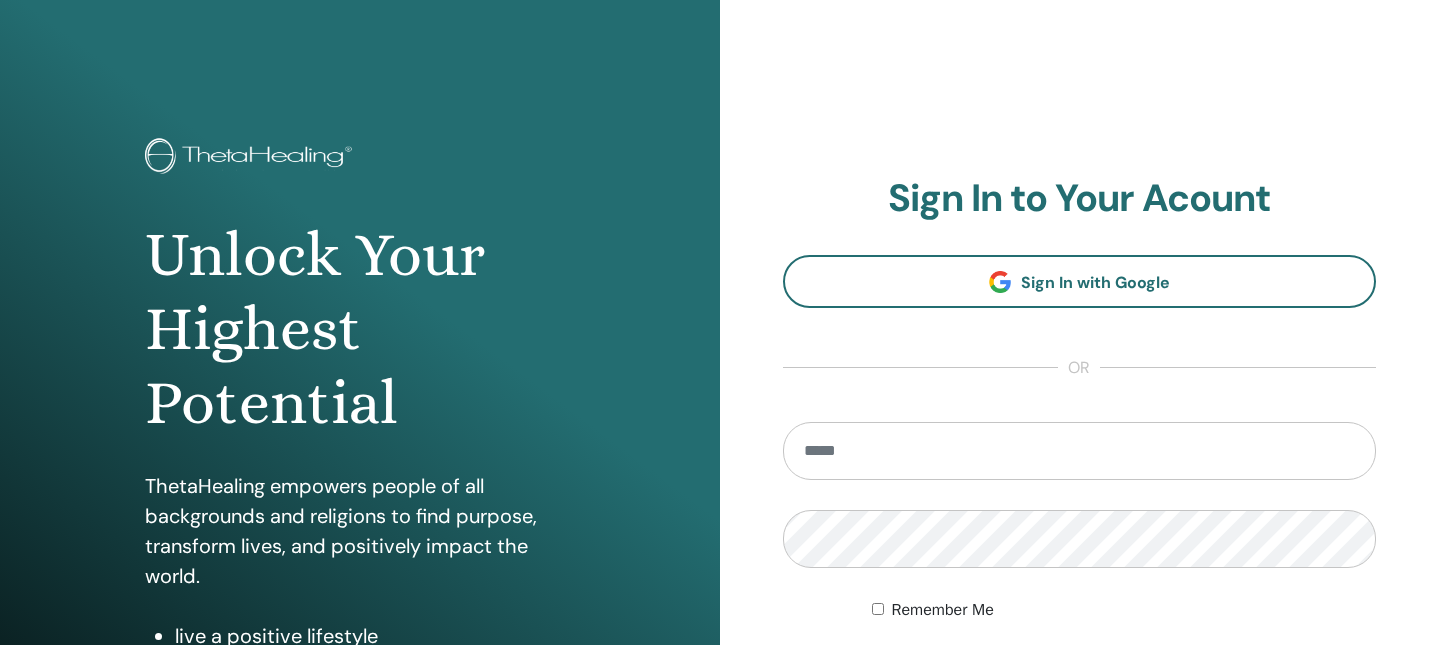 scroll, scrollTop: 0, scrollLeft: 0, axis: both 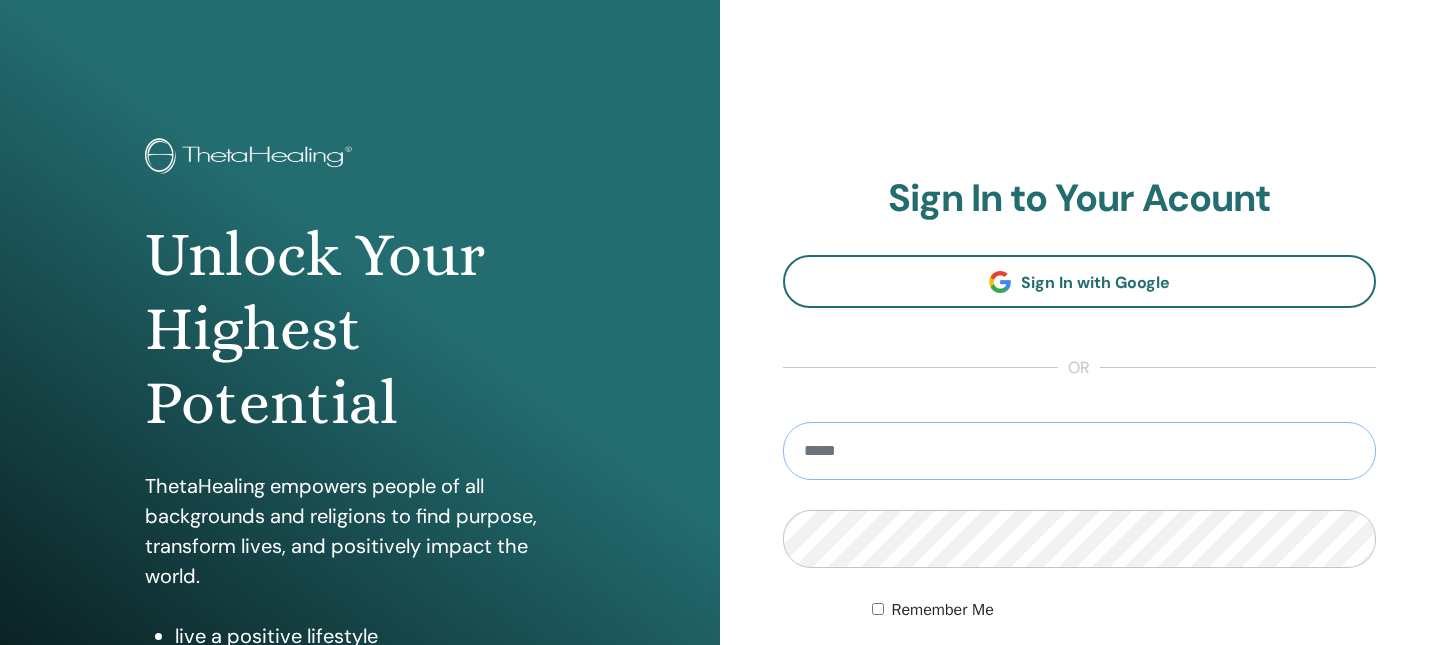 type on "**********" 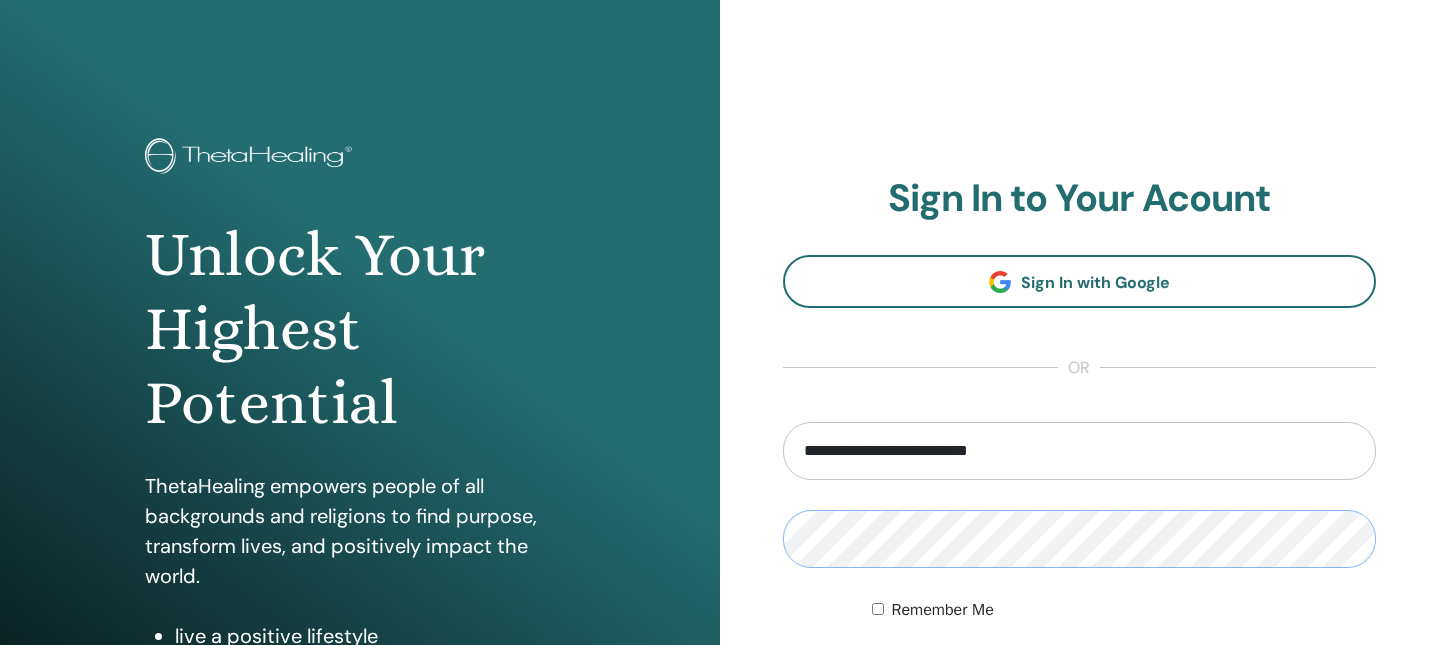 click on "Sign In" at bounding box center (1080, 678) 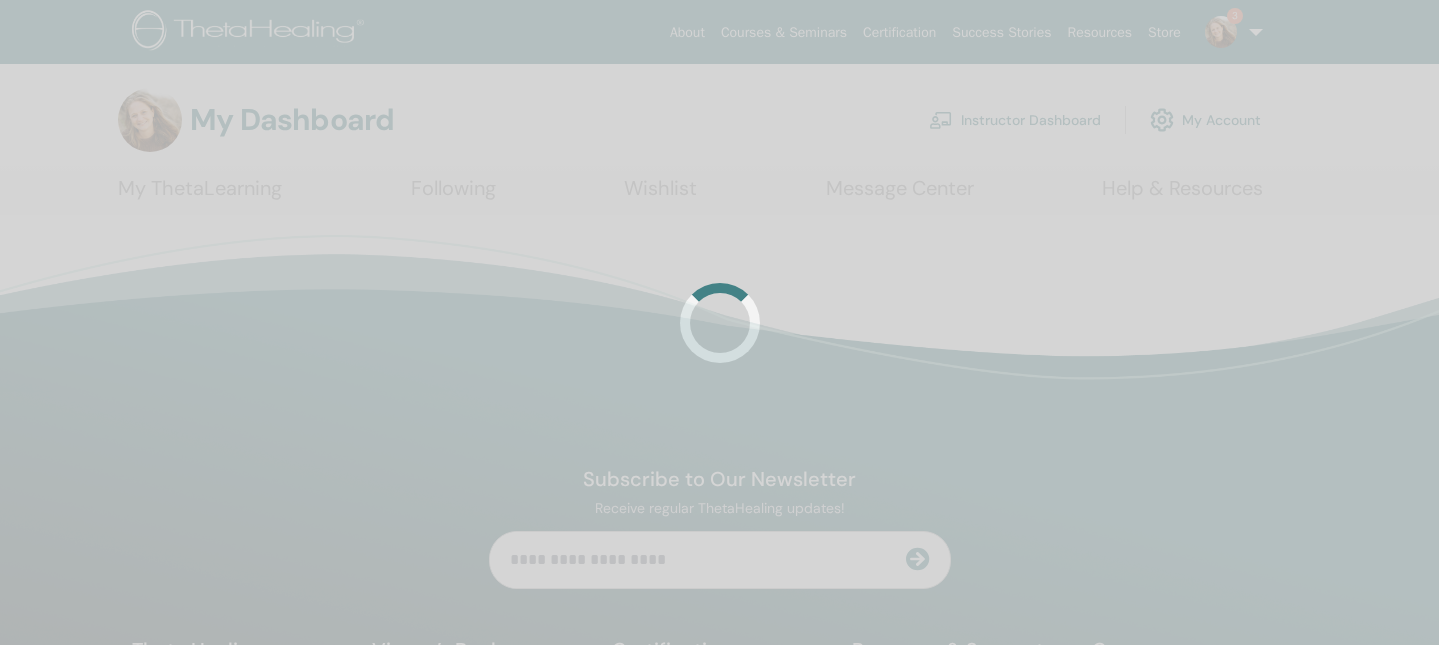 scroll, scrollTop: 0, scrollLeft: 0, axis: both 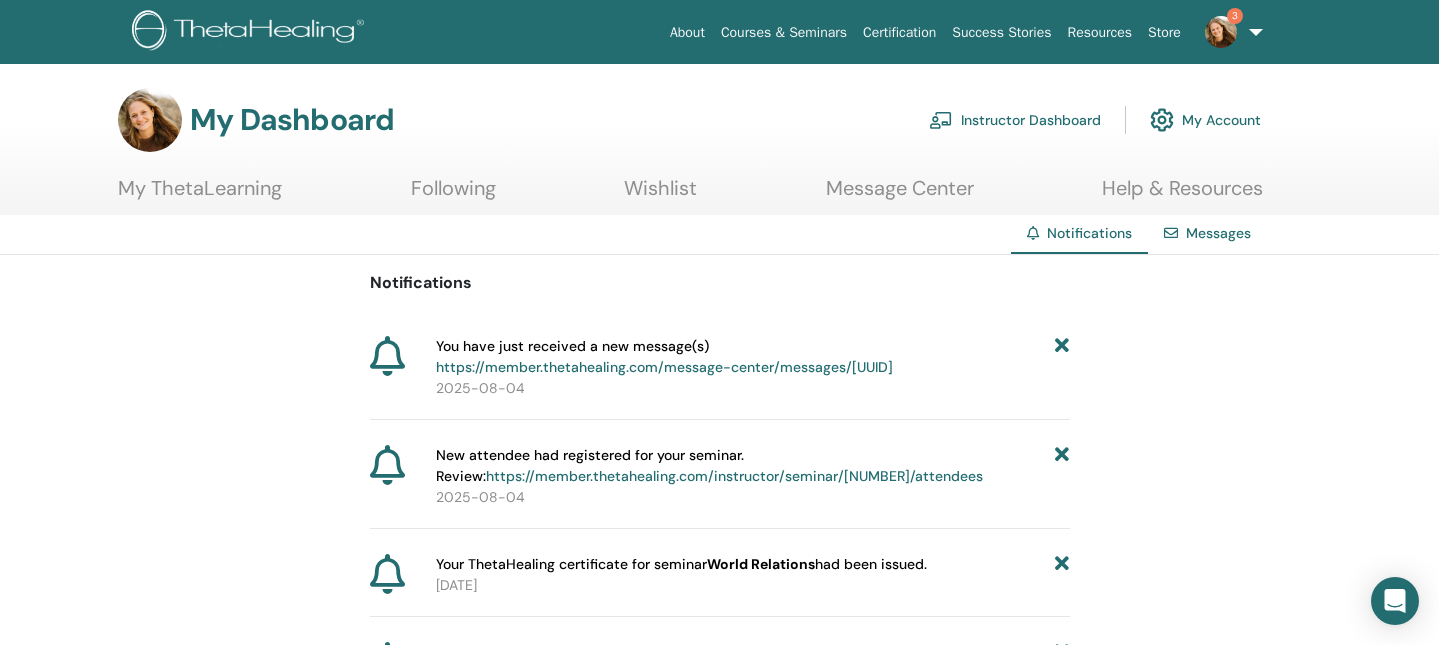 click on "3" at bounding box center [1230, 32] 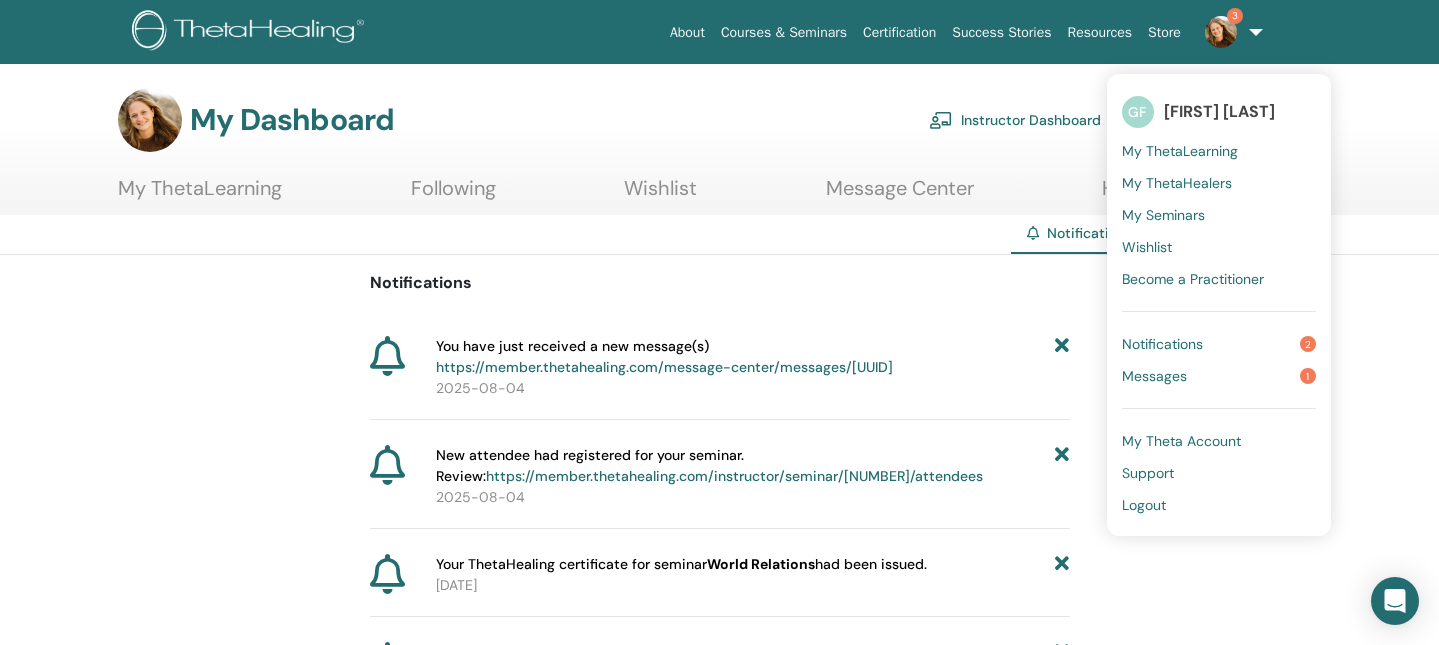 click on "Notifications 2" at bounding box center [1219, 344] 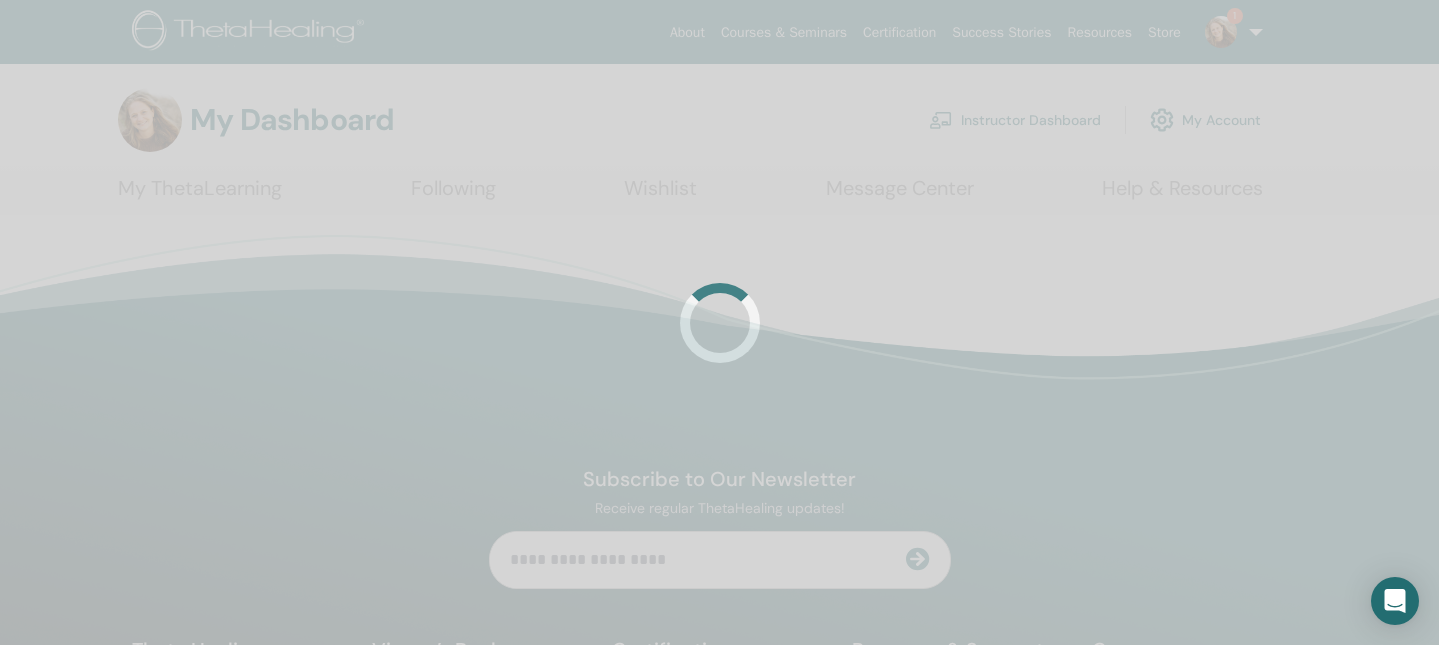 scroll, scrollTop: 0, scrollLeft: 0, axis: both 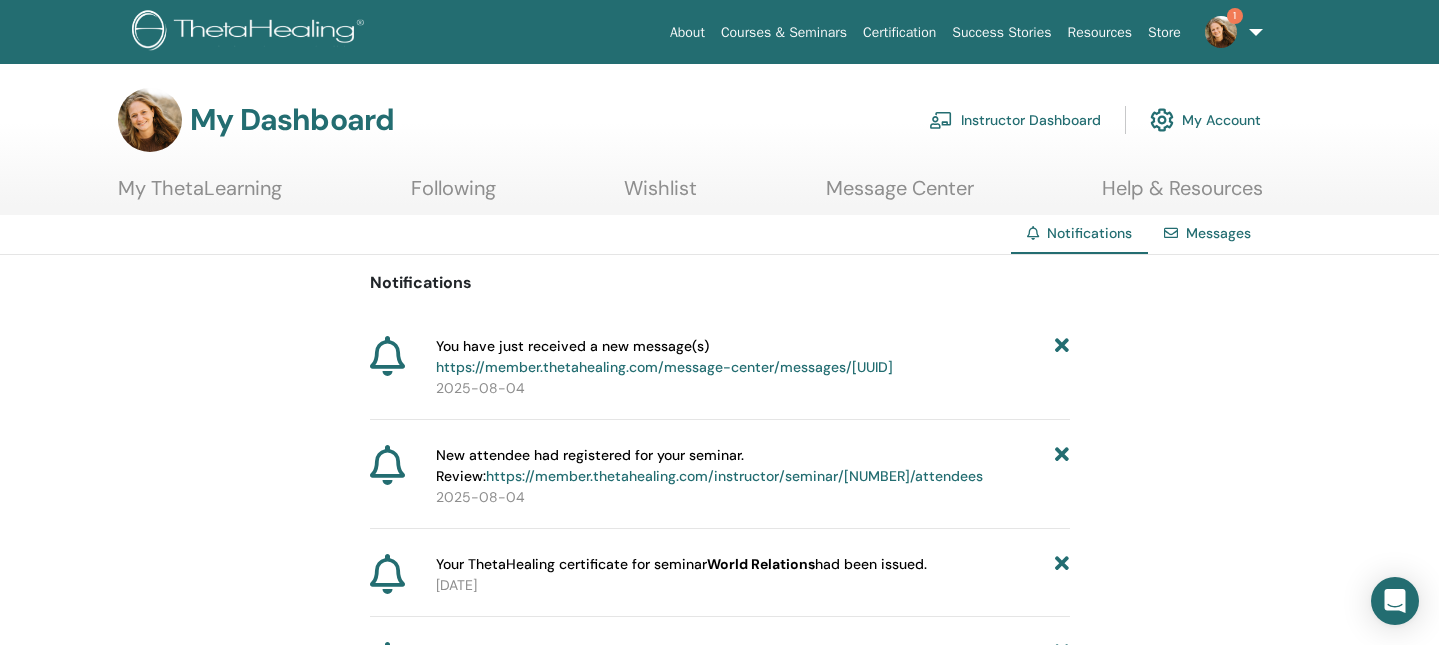 click on "https://member.thetahealing.com/message-center/messages/c72538f4-2e48-451c-a613-2637c360cf3f" at bounding box center [664, 367] 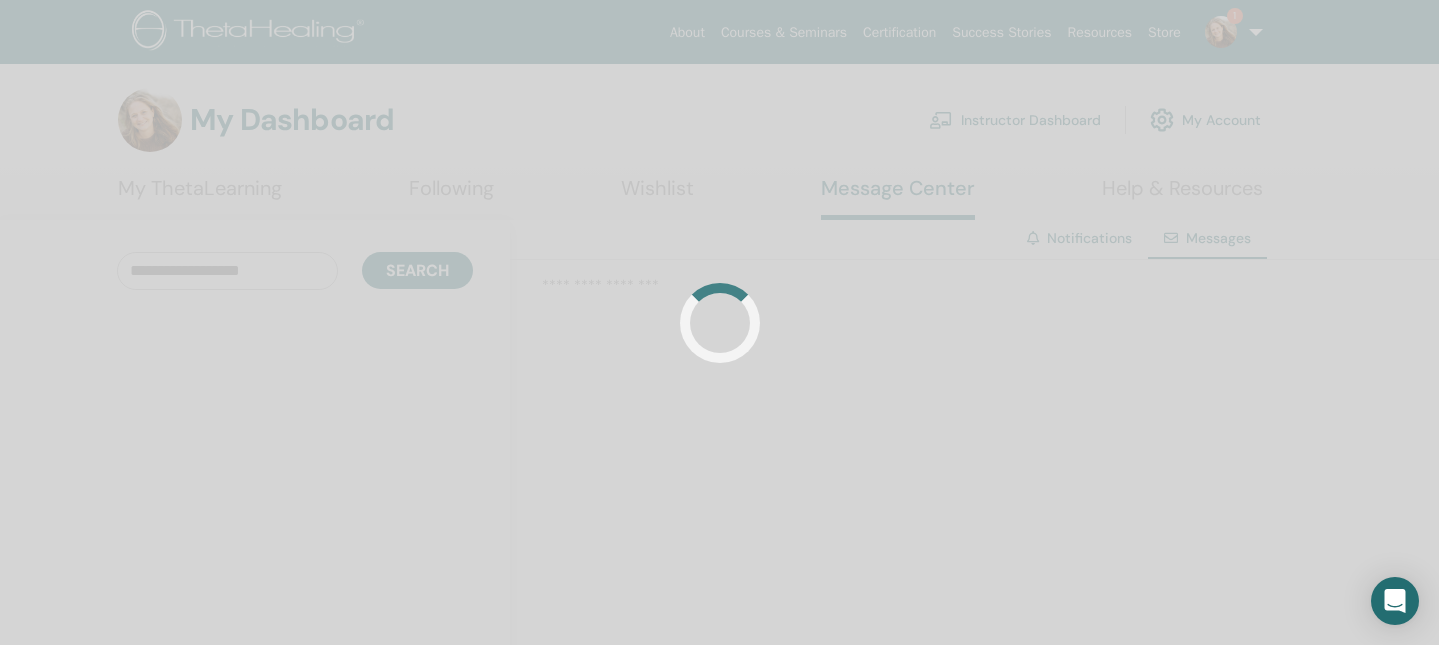 scroll, scrollTop: 0, scrollLeft: 0, axis: both 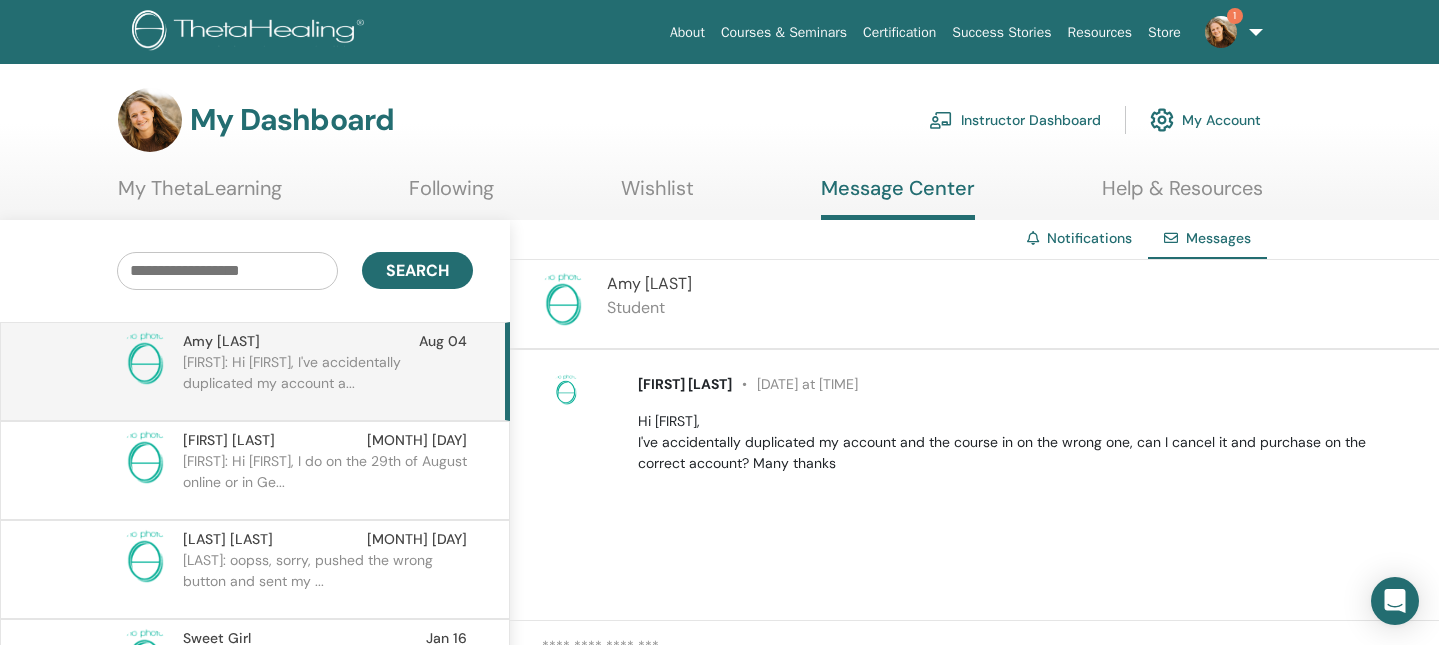 drag, startPoint x: 1231, startPoint y: 452, endPoint x: 1413, endPoint y: 456, distance: 182.04395 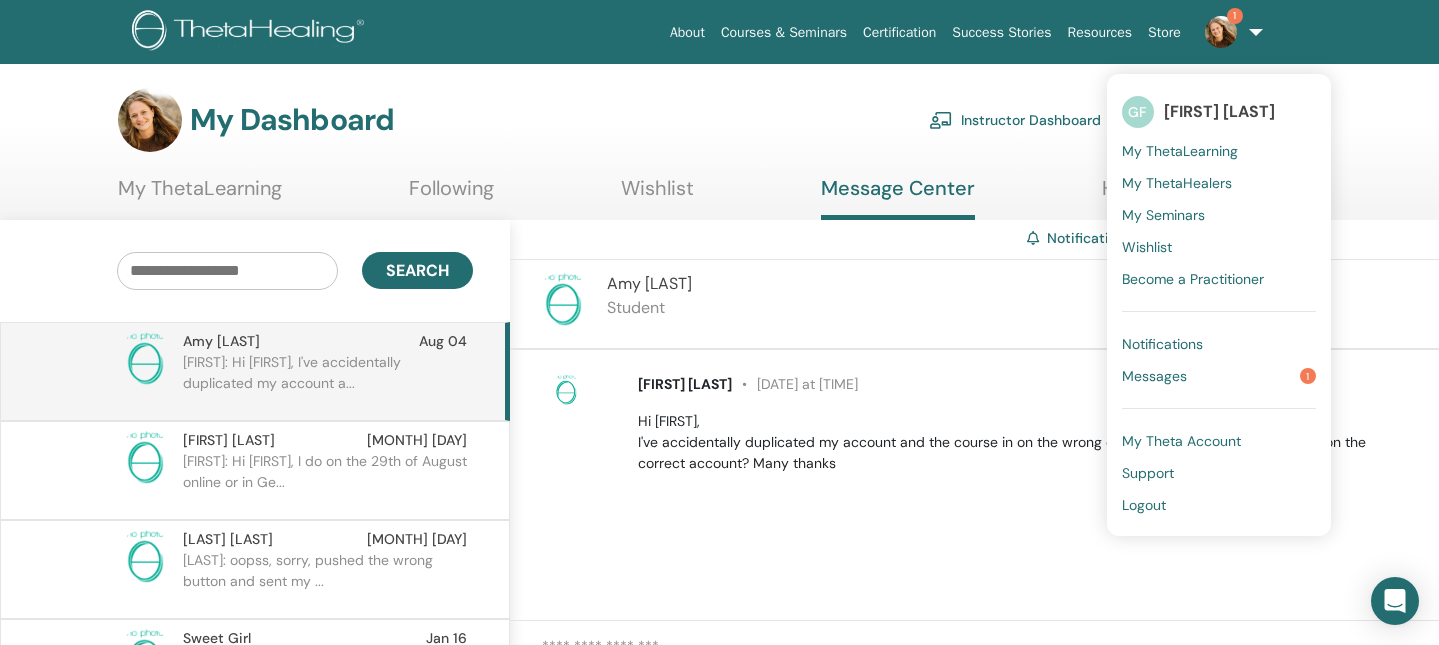 click on "Messages 1" at bounding box center [1219, 376] 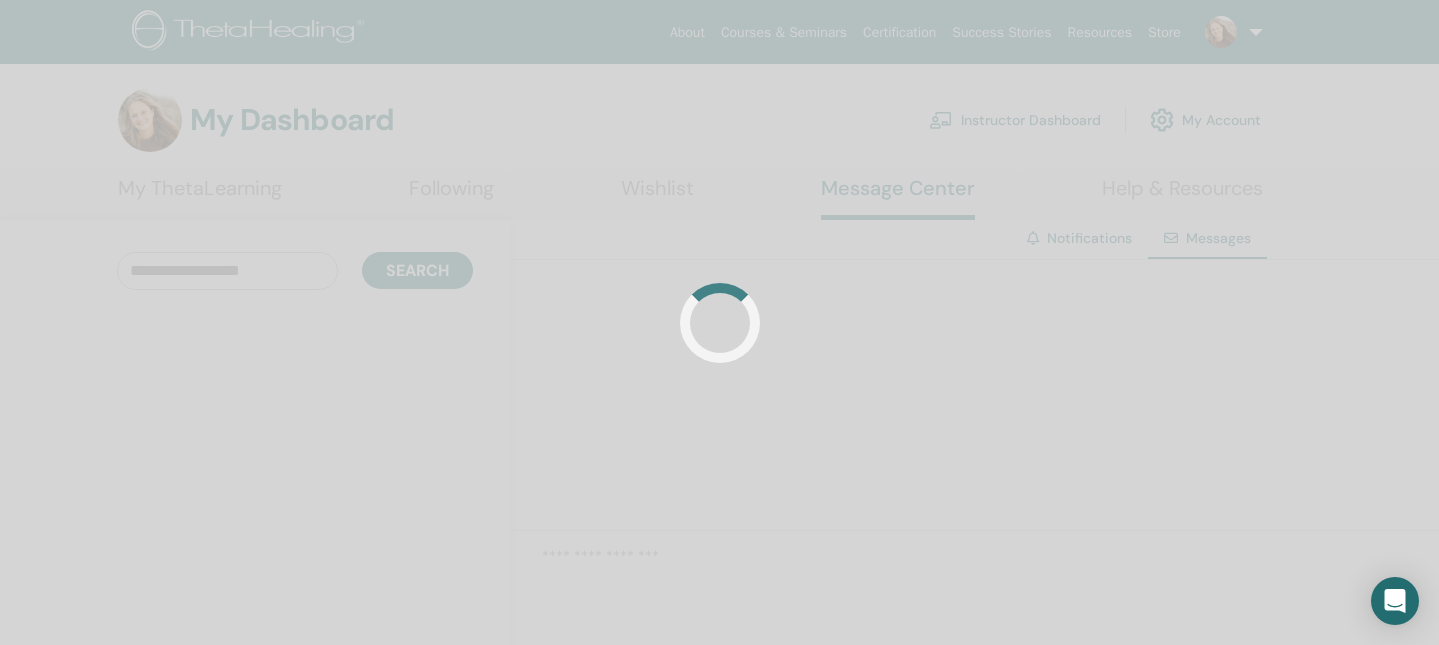 scroll, scrollTop: 0, scrollLeft: 0, axis: both 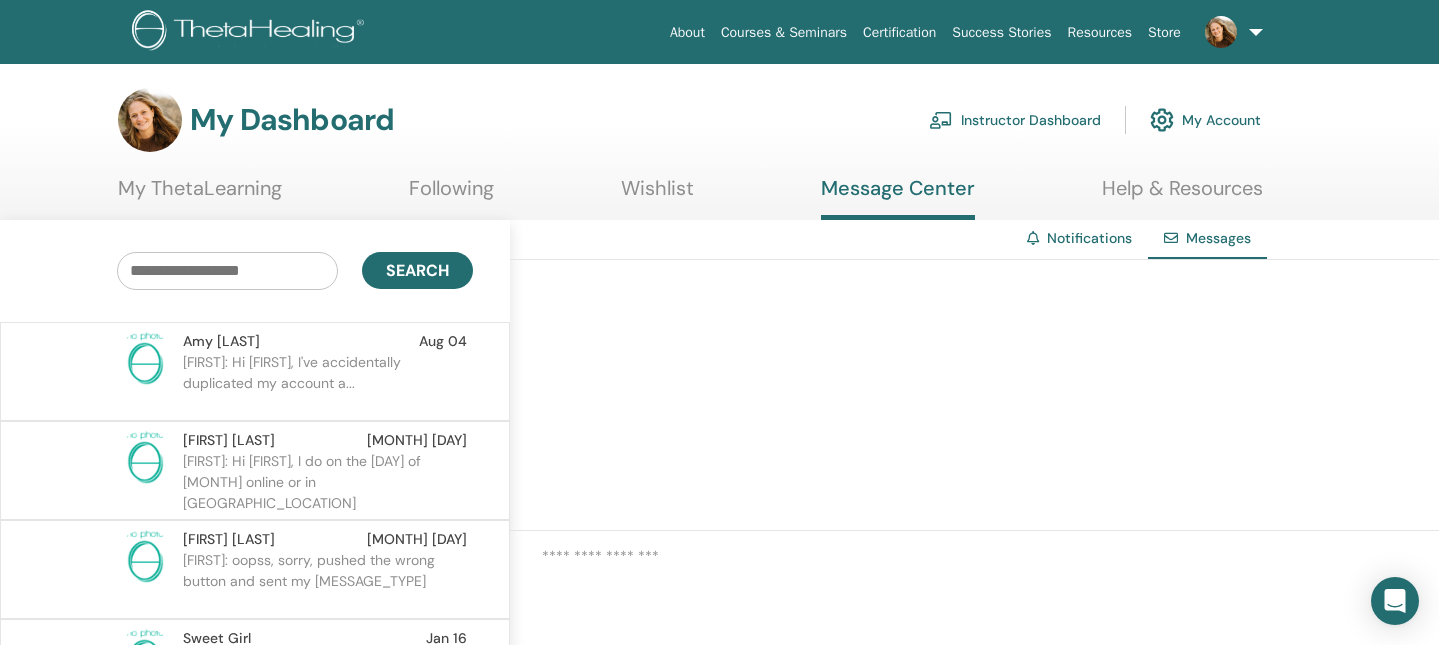 click on "Amy: Hi Genevieve,
I've accidentally duplicated my account a..." at bounding box center [328, 382] 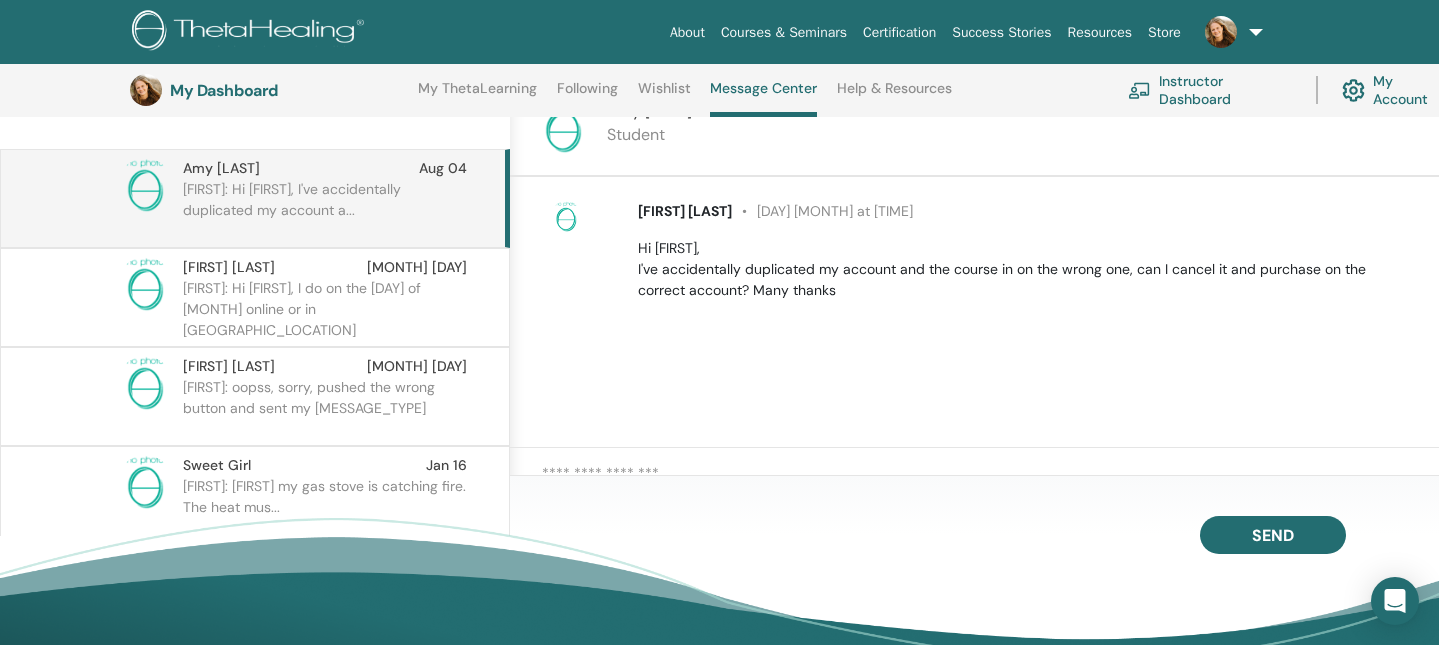 scroll, scrollTop: 367, scrollLeft: 0, axis: vertical 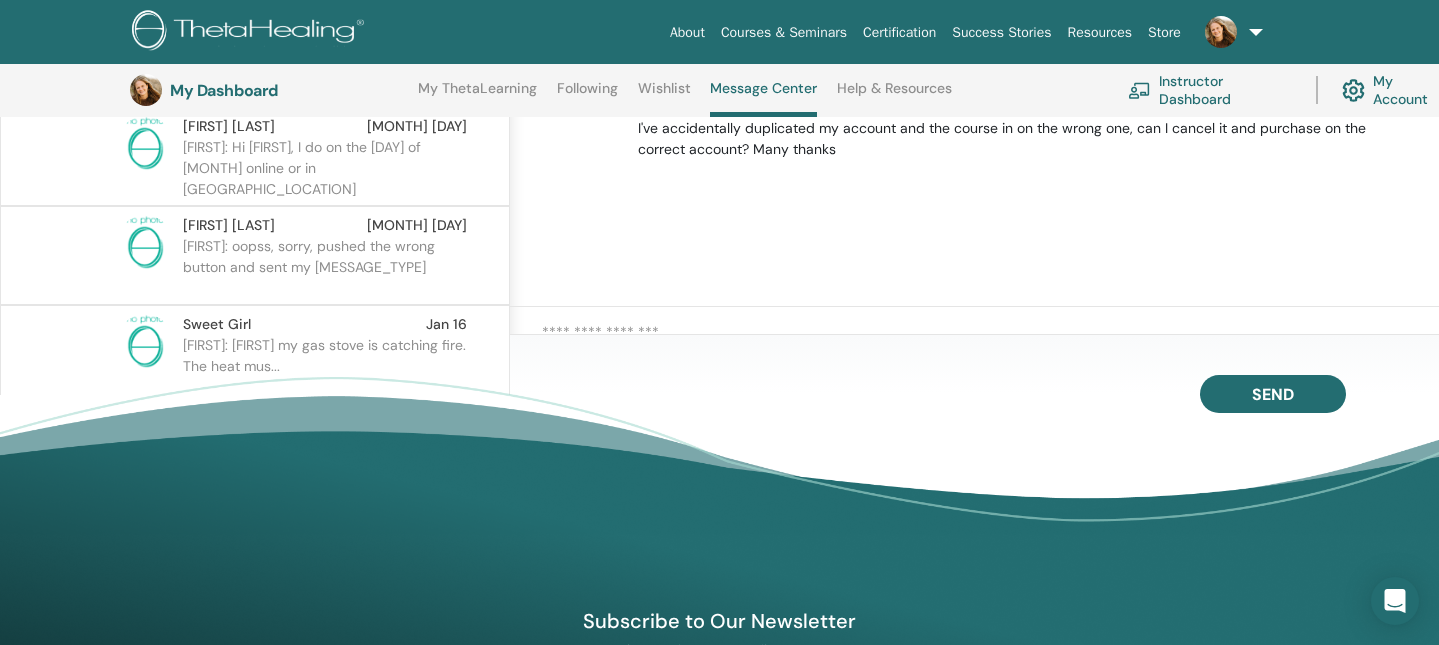 drag, startPoint x: 839, startPoint y: 513, endPoint x: 834, endPoint y: 411, distance: 102.122475 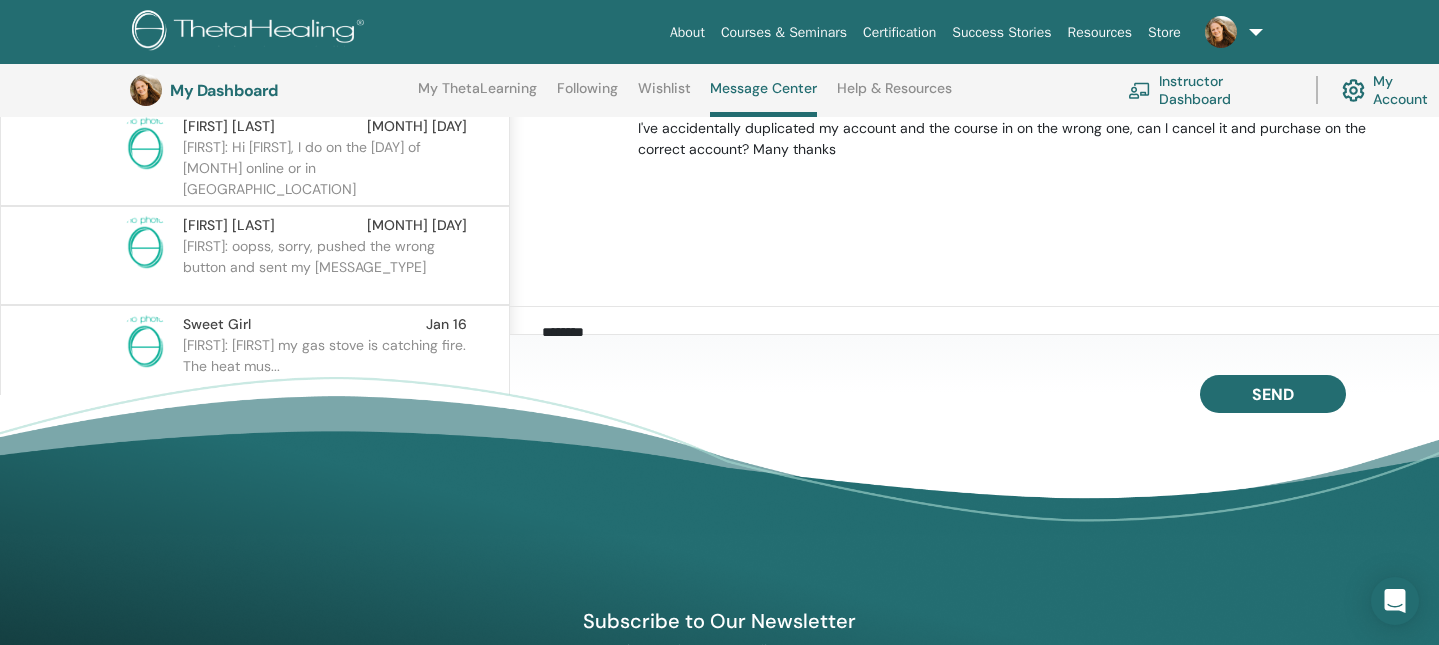 type on "*******" 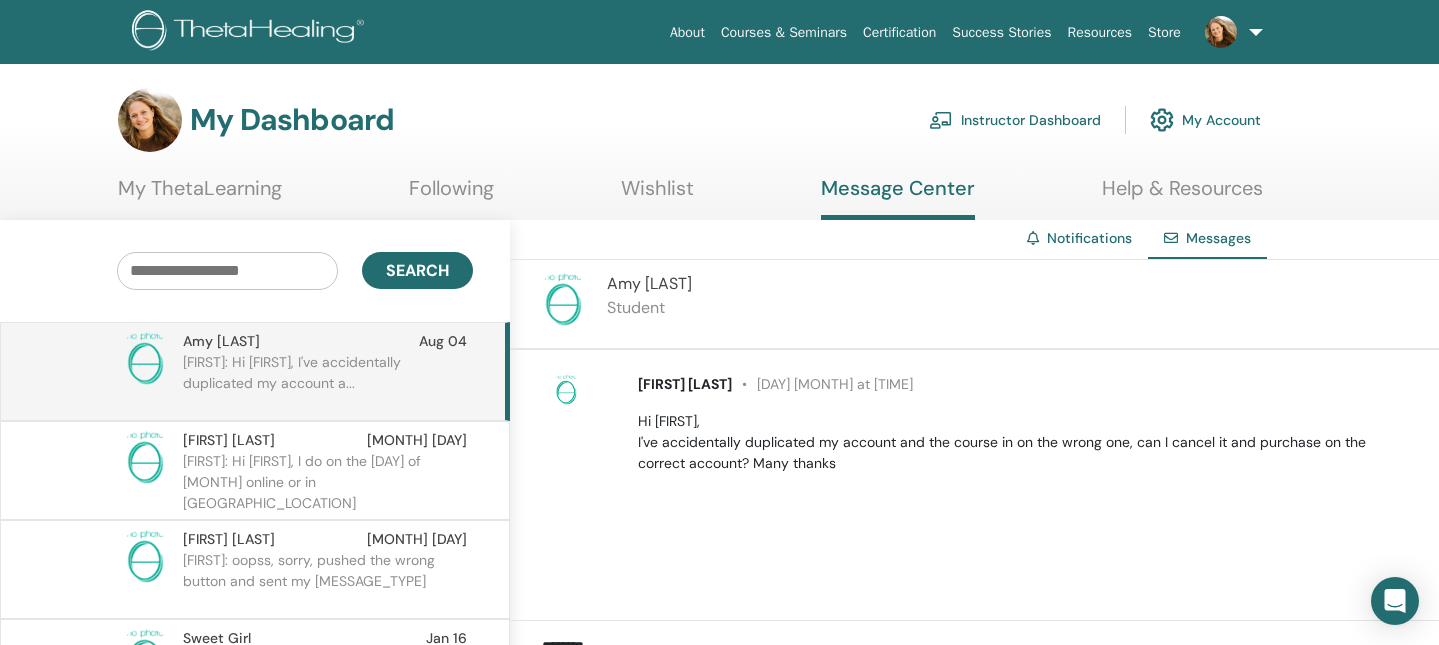 scroll, scrollTop: 0, scrollLeft: 0, axis: both 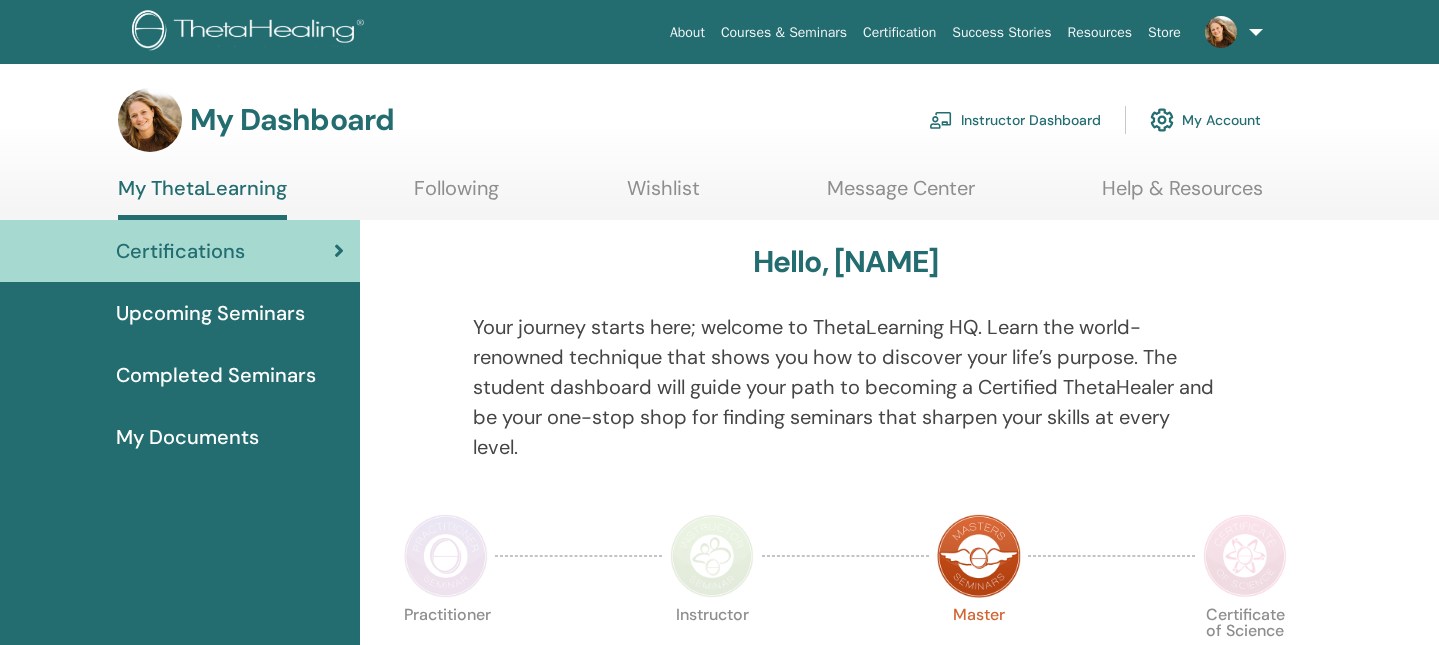 click at bounding box center (419, 399) 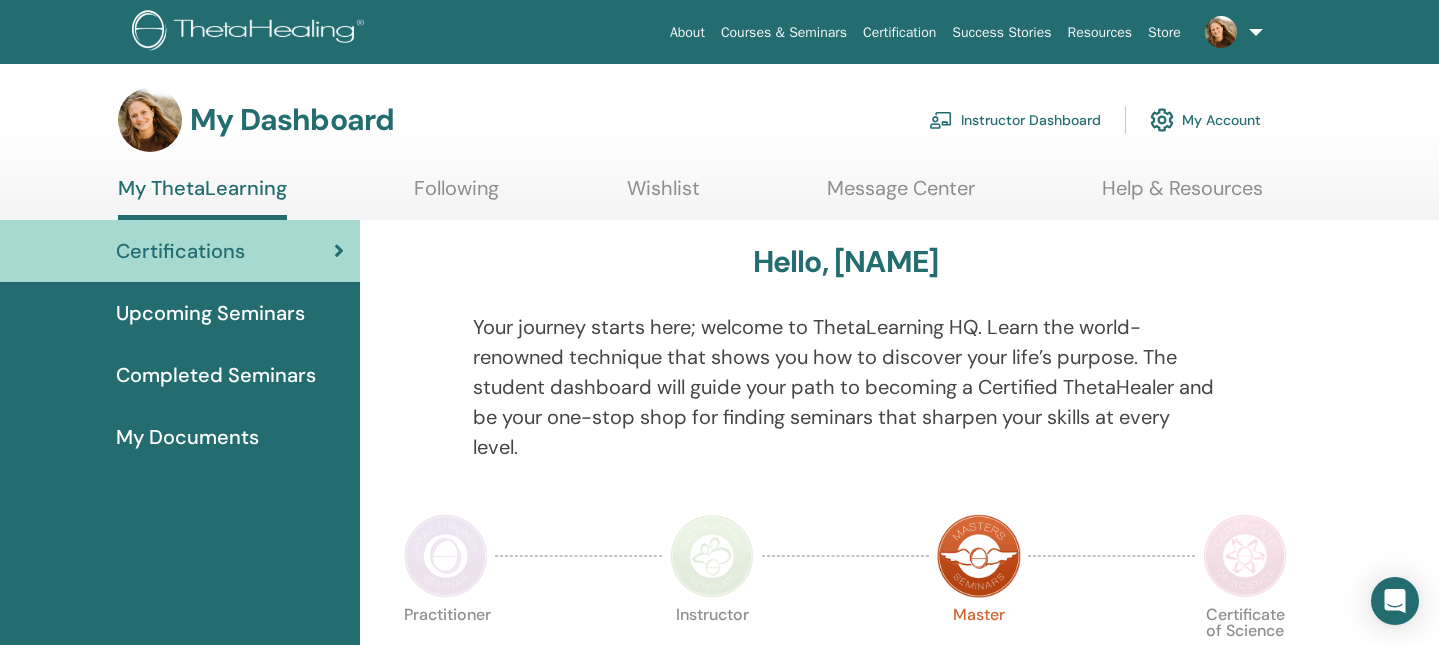 click on "Upcoming Seminars" at bounding box center [210, 313] 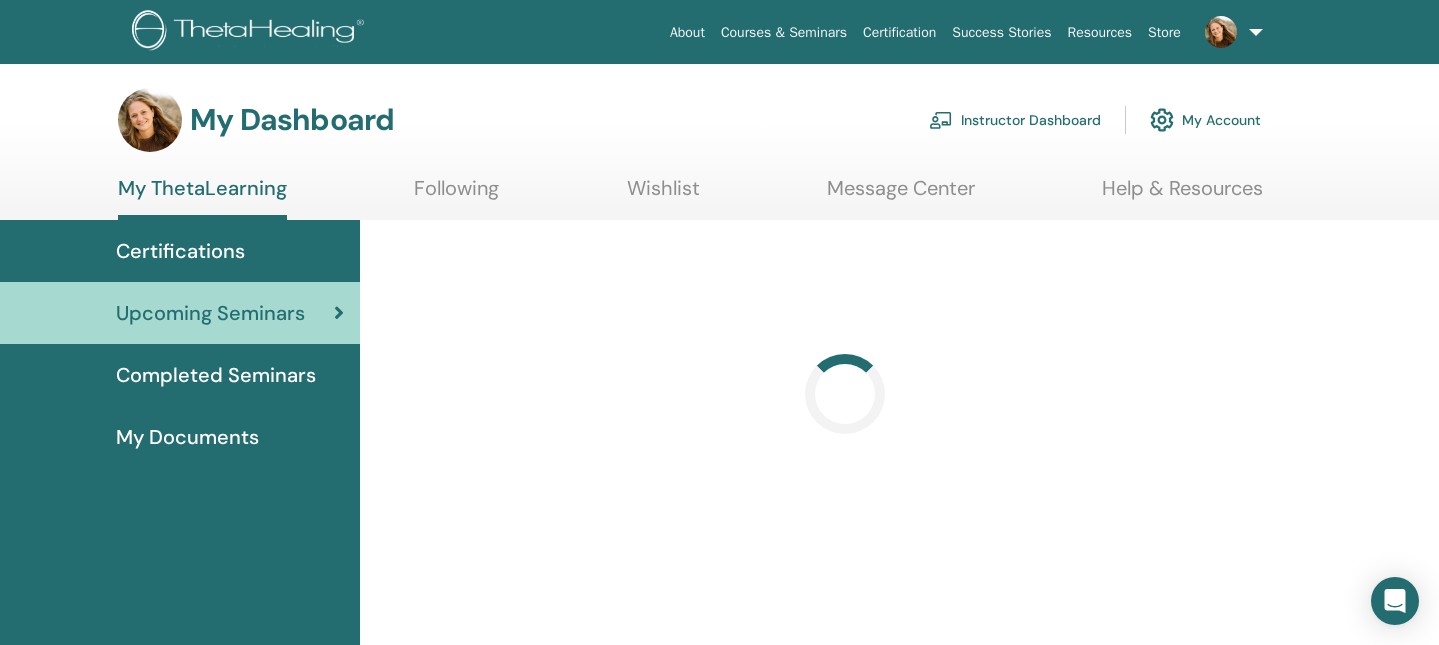 scroll, scrollTop: 0, scrollLeft: 0, axis: both 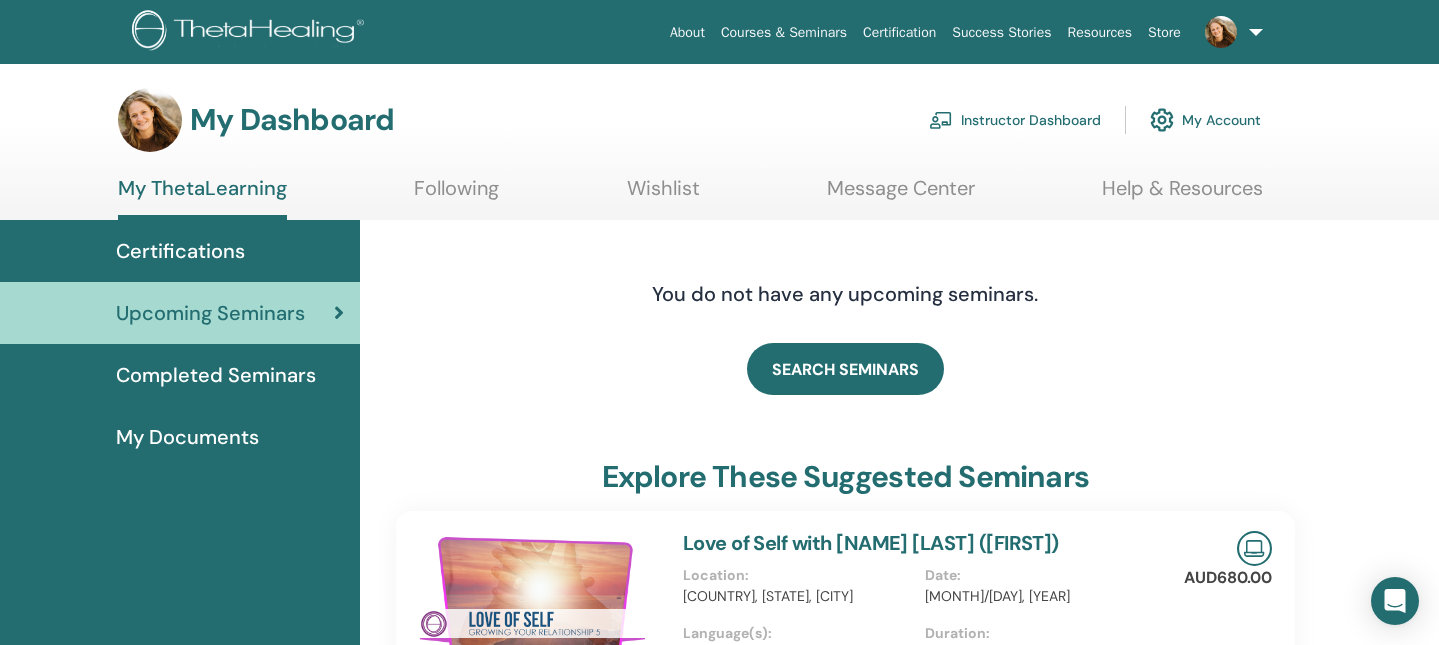 click on "SEARCH SEMINARS" at bounding box center (845, 369) 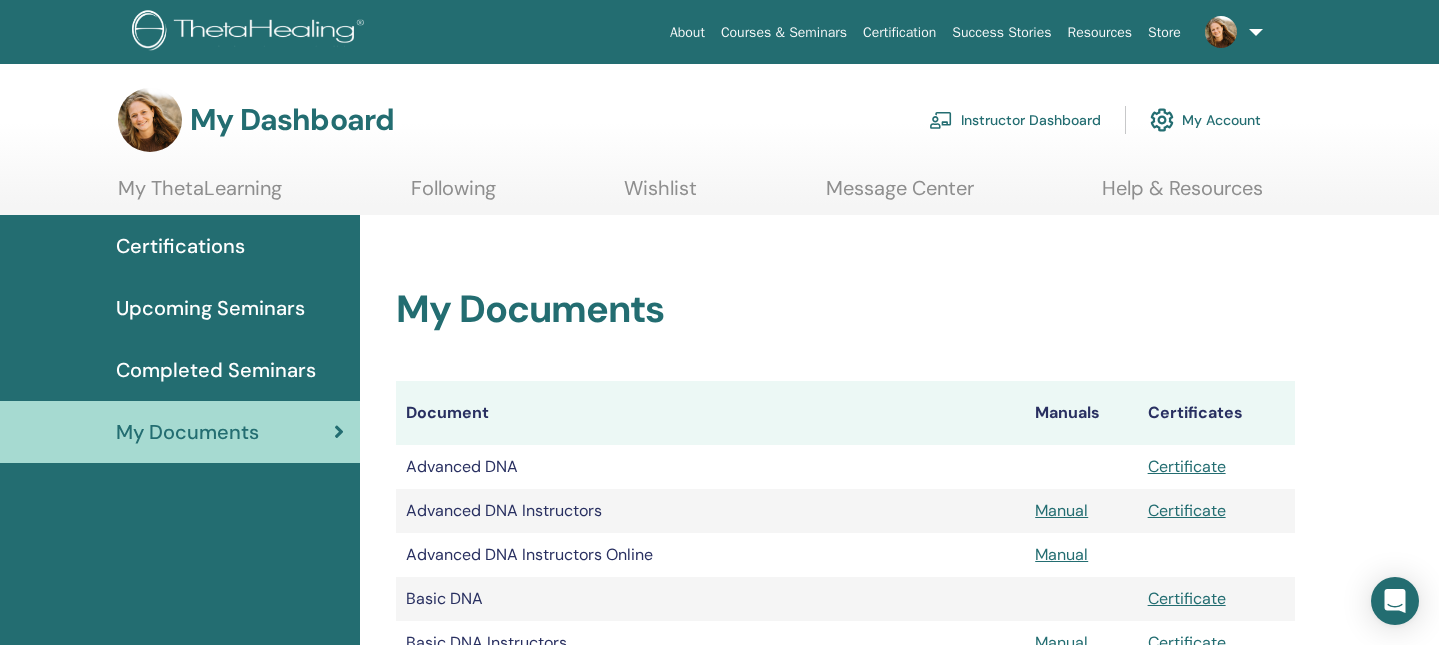 scroll, scrollTop: 0, scrollLeft: 0, axis: both 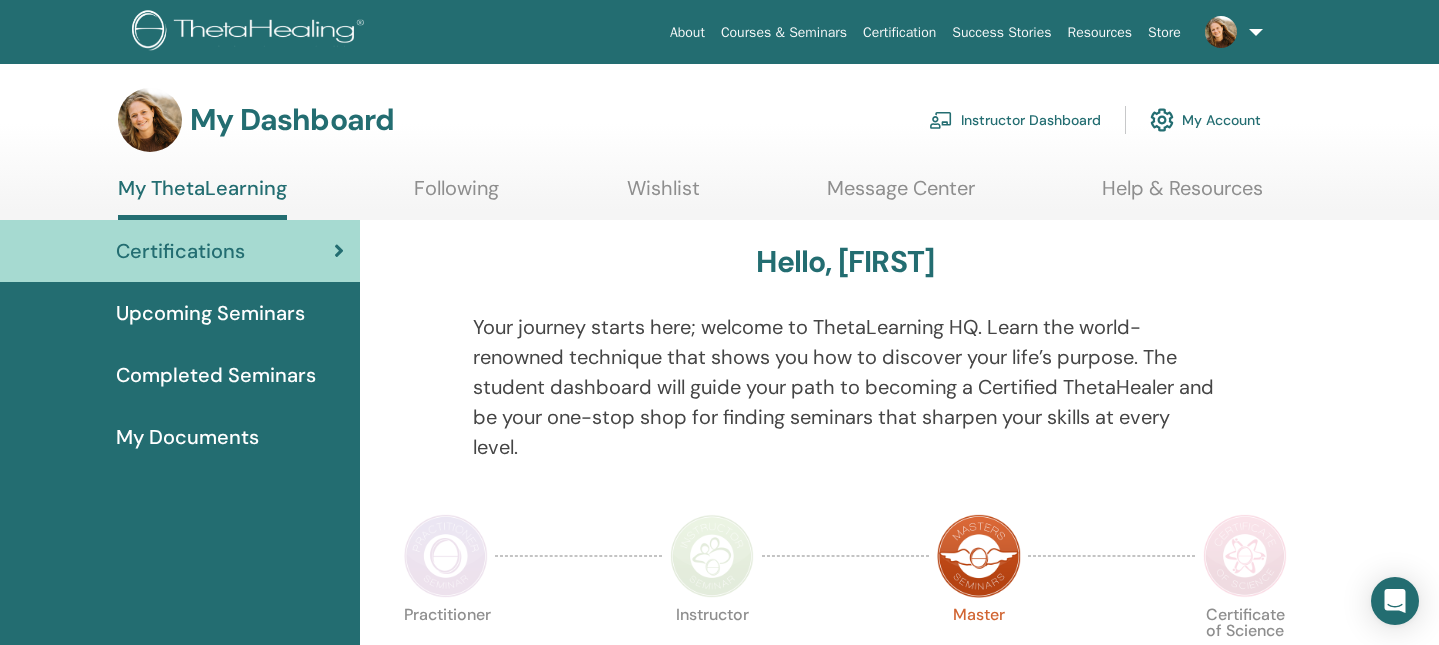 click on "Instructor Dashboard" at bounding box center (1015, 120) 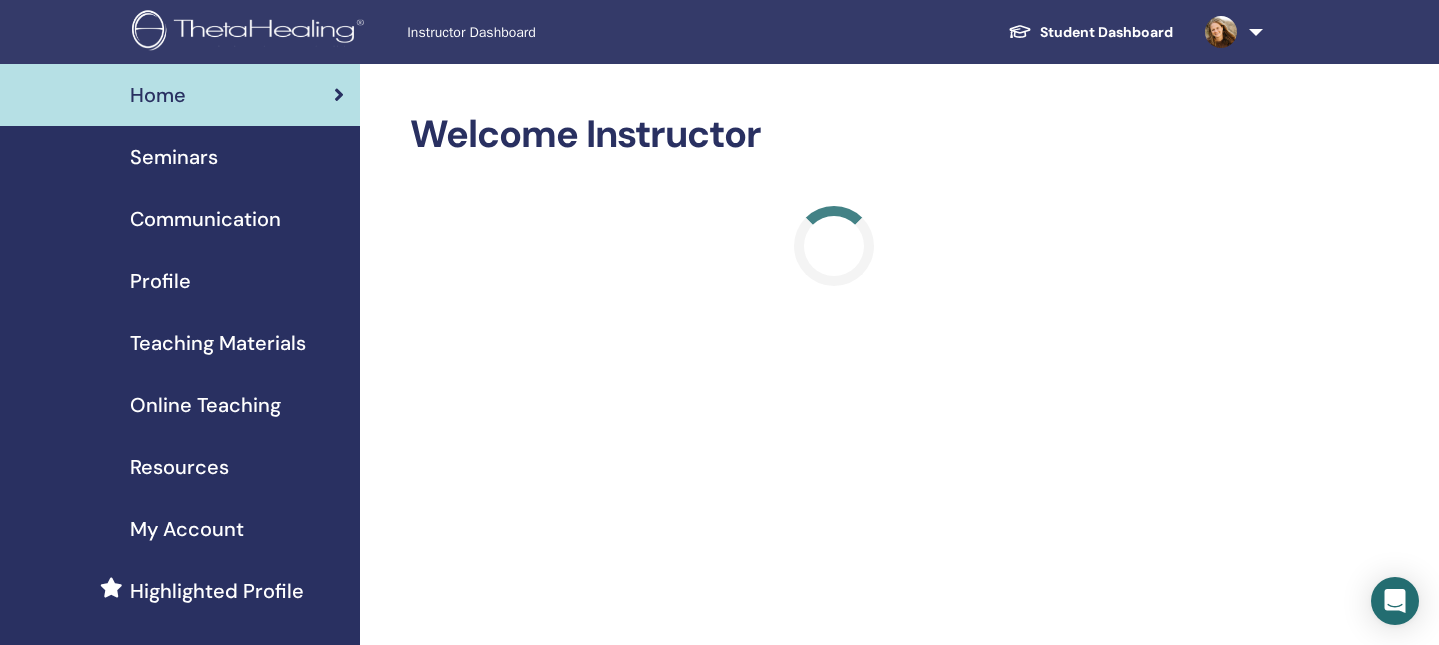 scroll, scrollTop: 0, scrollLeft: 0, axis: both 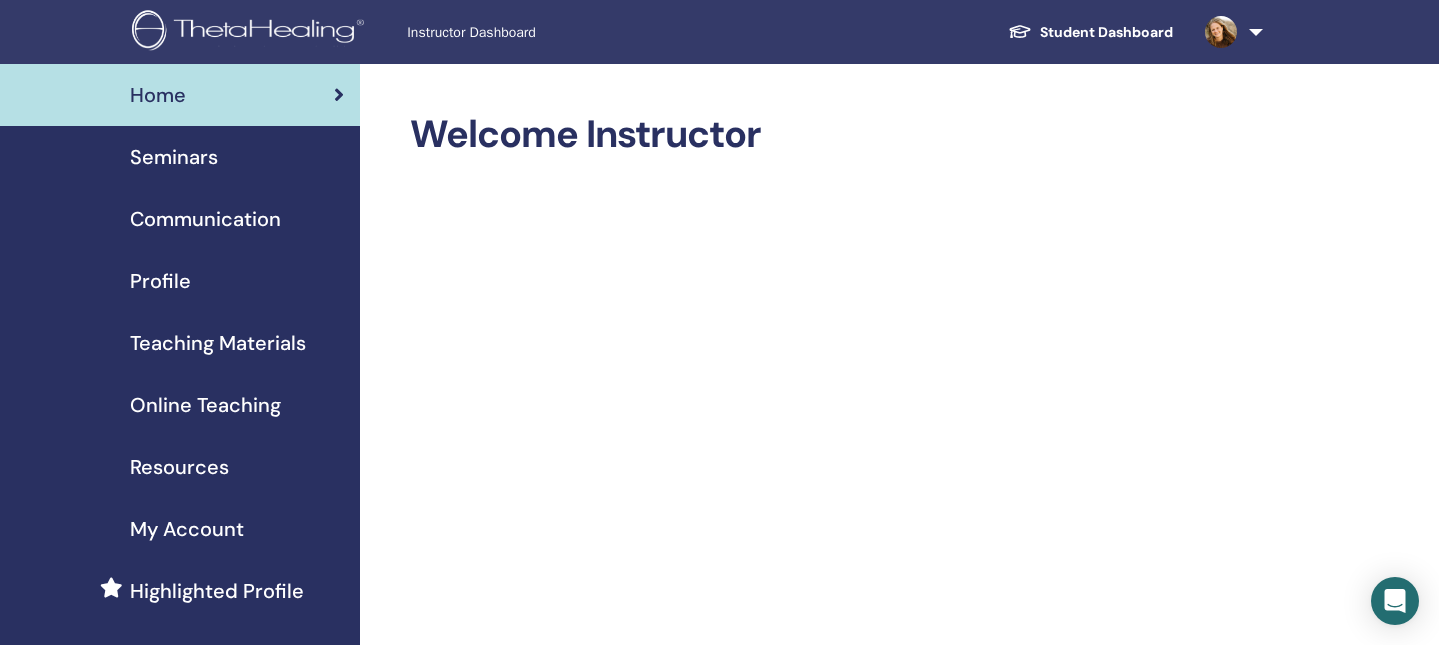 click on "Welcome Instructor" at bounding box center [899, 1466] 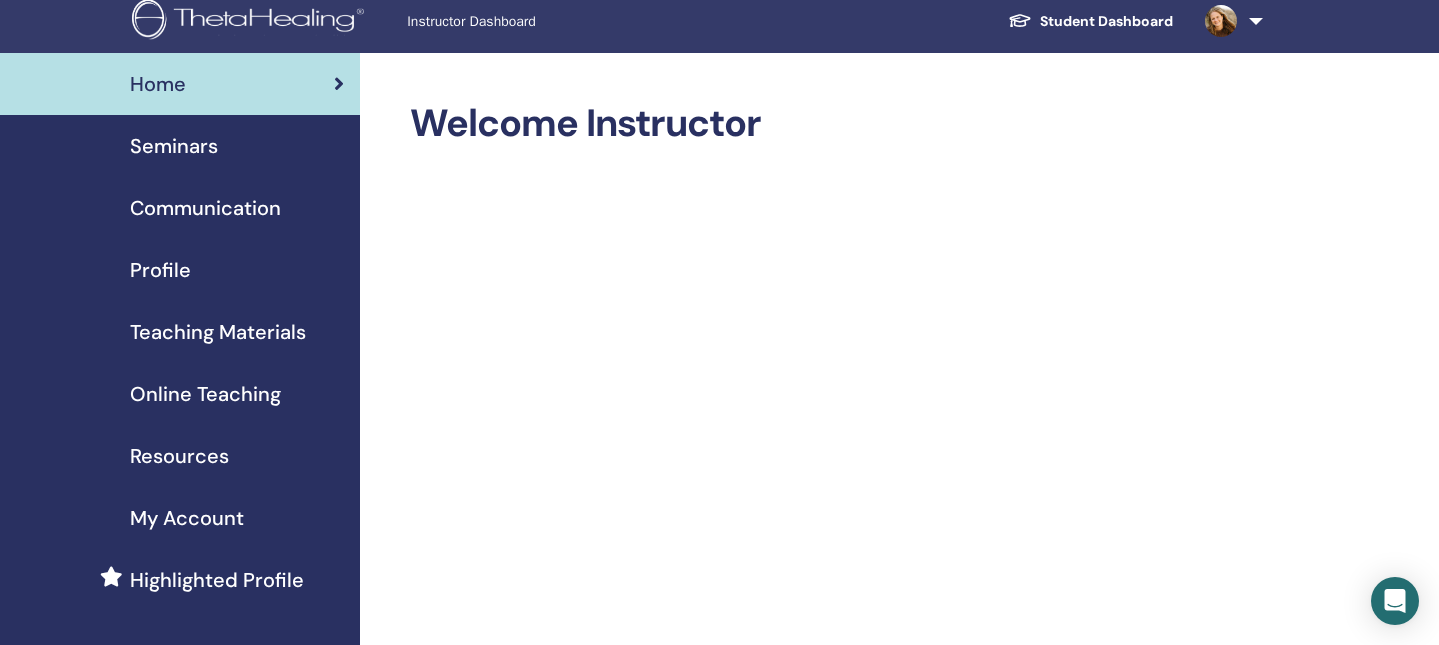 scroll, scrollTop: -1, scrollLeft: 0, axis: vertical 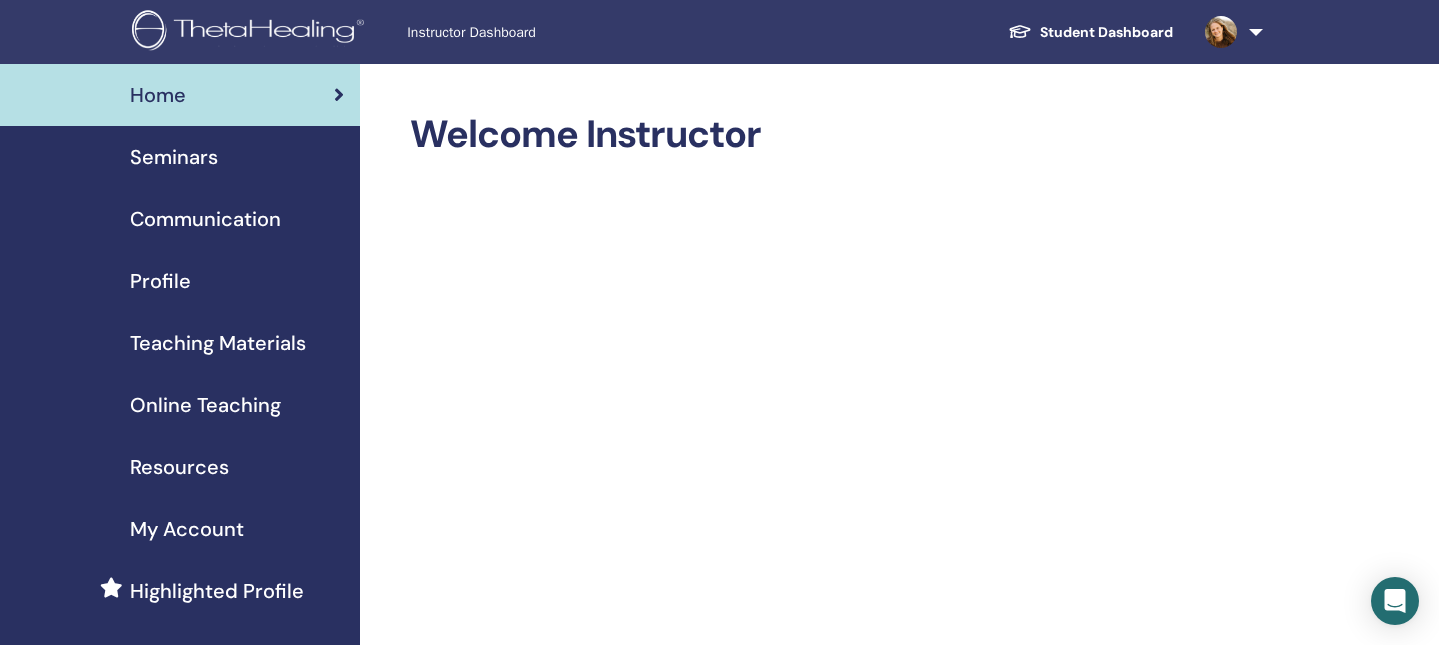 click on "Seminars" at bounding box center (174, 157) 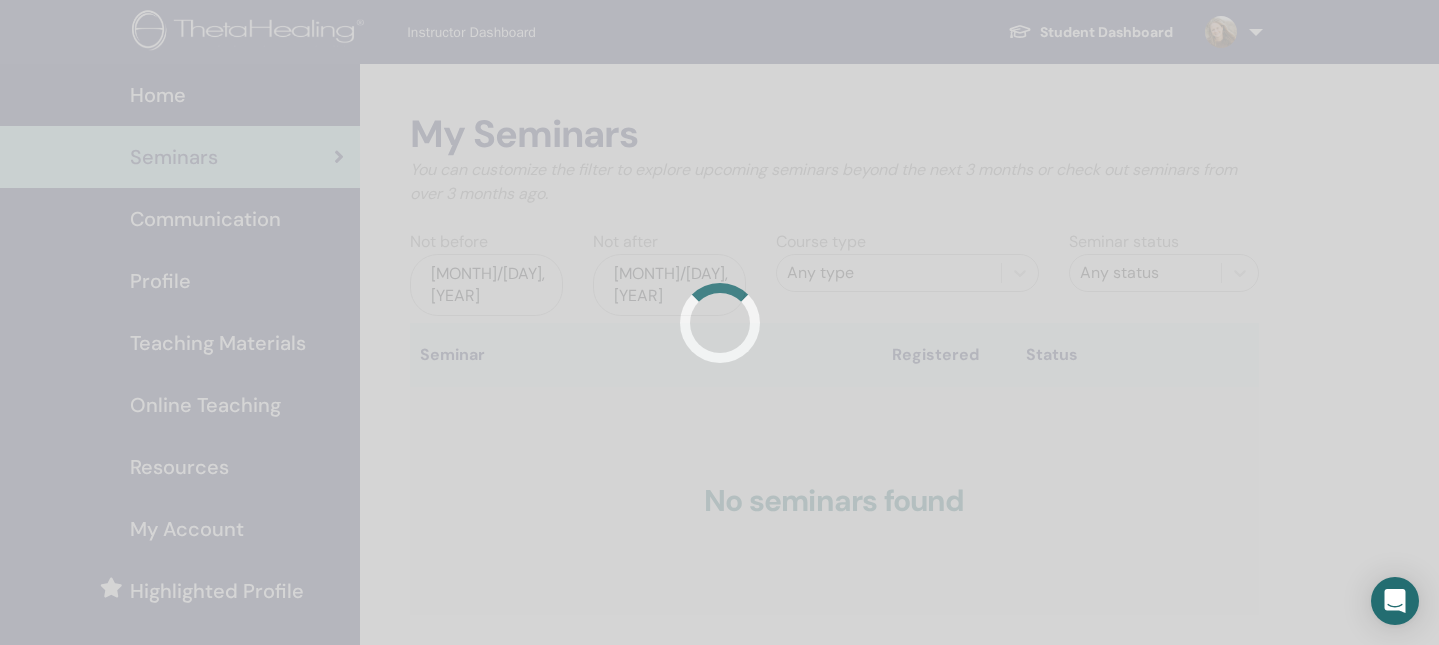 scroll, scrollTop: 0, scrollLeft: 0, axis: both 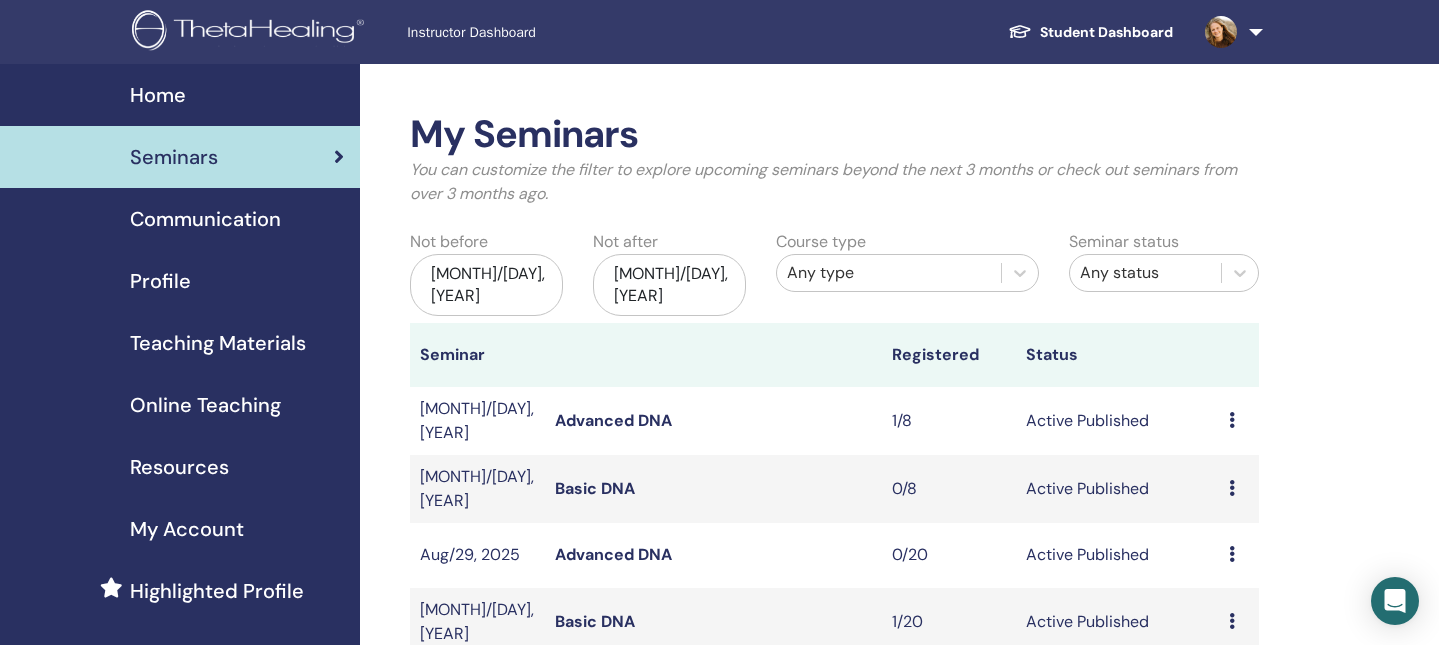 click on "My Seminars You can customize the filter to explore upcoming seminars beyond the next 3 months or check out seminars from over 3 months ago. Not before May/05, 2025 Not after Nov/05, 2025 Course type Any type Seminar status Any status Seminar Registered Status Oct/24, 2025 Advanced DNA 1/8 Active Published Preview Edit Attendees Cancel Sep/26, 2025 Basic DNA 0/8 Active Published Preview Edit Attendees Cancel Aug/29, 2025 Advanced DNA 0/20 Active Published Preview Edit Attendees Cancel Aug/15, 2025 Basic DNA 1/20 Active Published Preview Edit Attendees Cancel Jun/14, 2025 Basic DNA 1/8 Completed Preview Attendees Create seminar Seminar Registrations Order No. Attendee Event Date 2717714 Amy Carham Basic DNA Aug/04, 2025 Message 2714375 Margaret Mertuszka Advanced DNA Jul/21, 2025 Message" at bounding box center [899, 731] 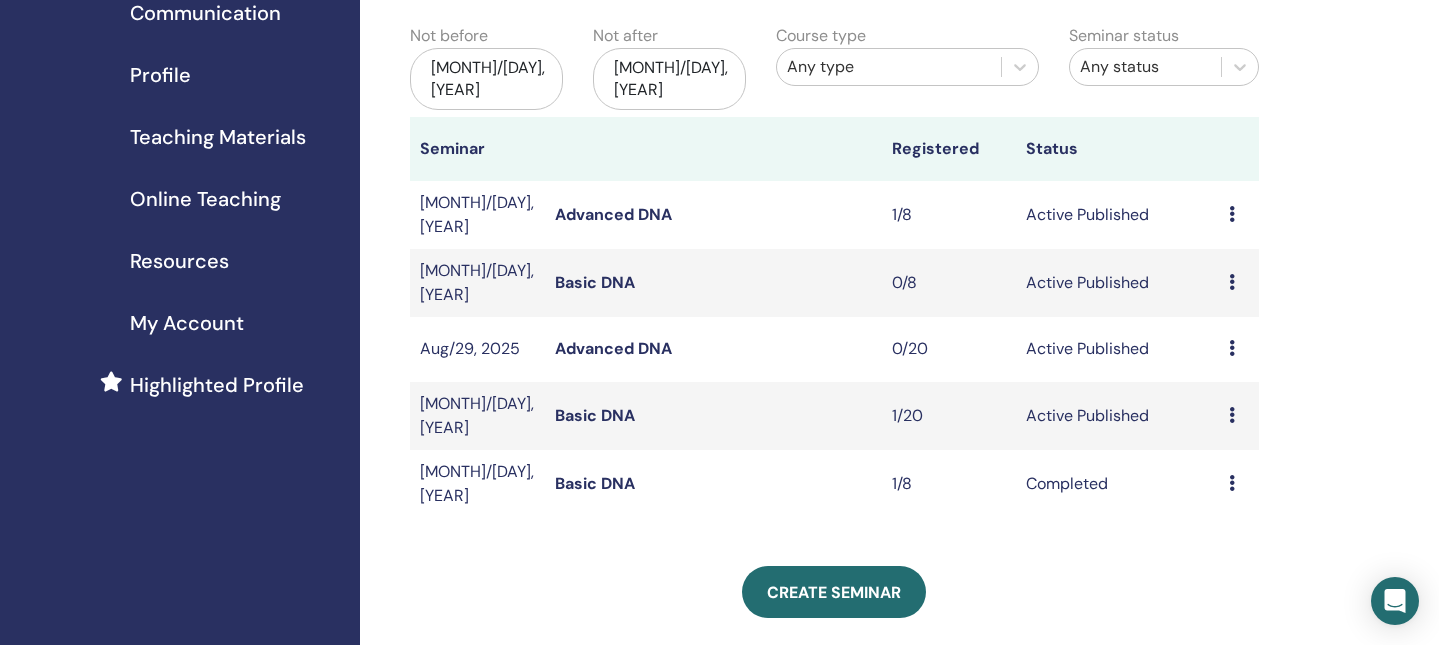scroll, scrollTop: 214, scrollLeft: 0, axis: vertical 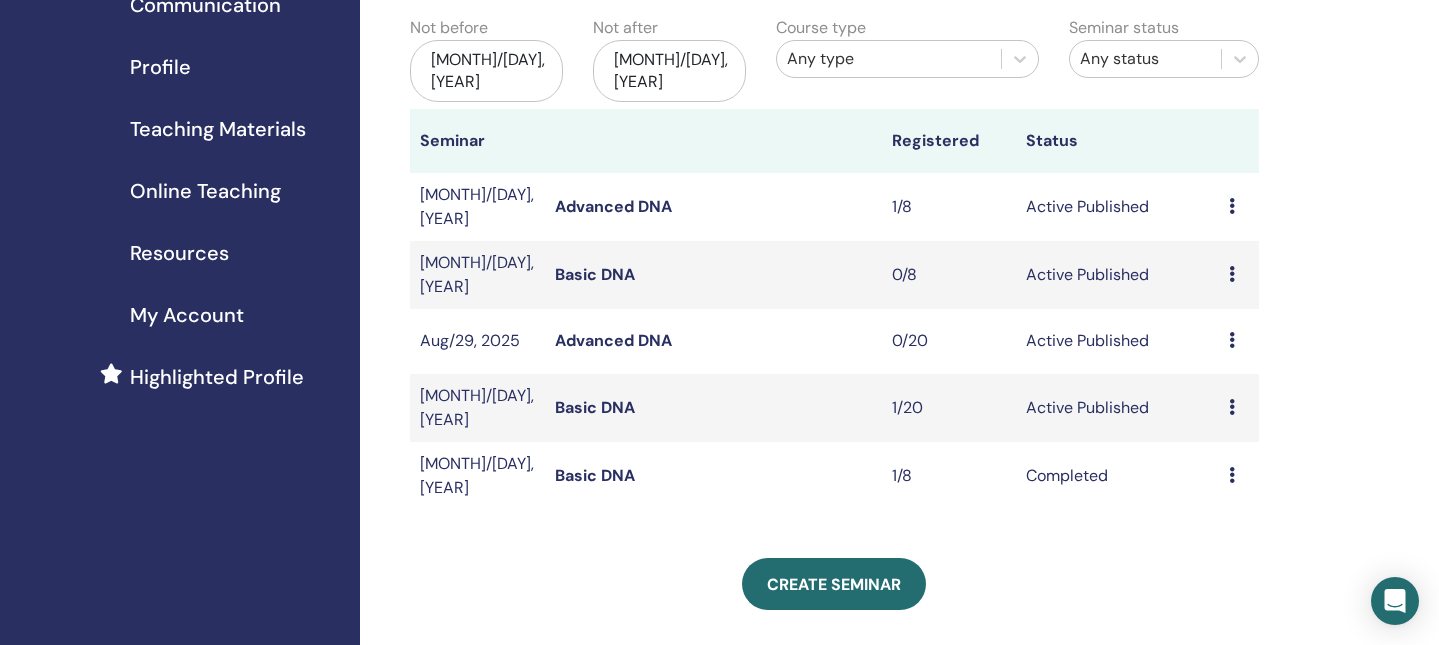 click at bounding box center (1232, 407) 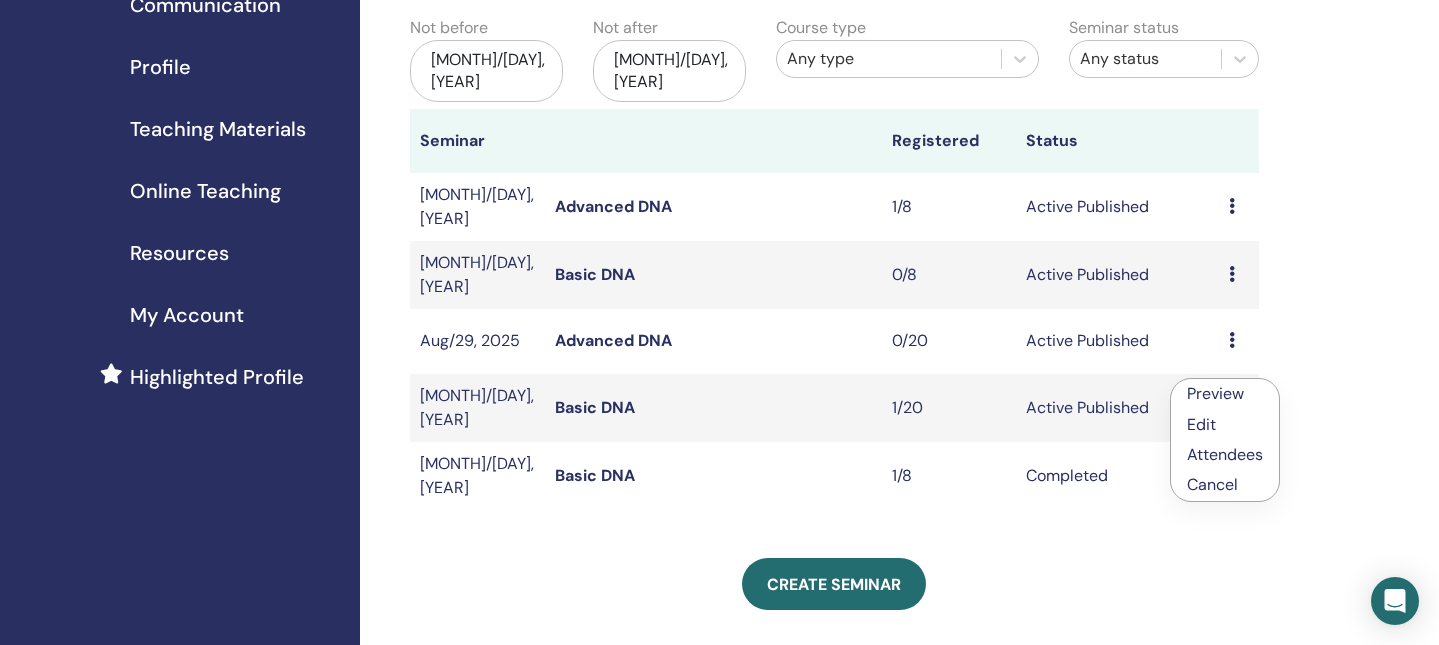 click on "Basic DNA" at bounding box center [713, 408] 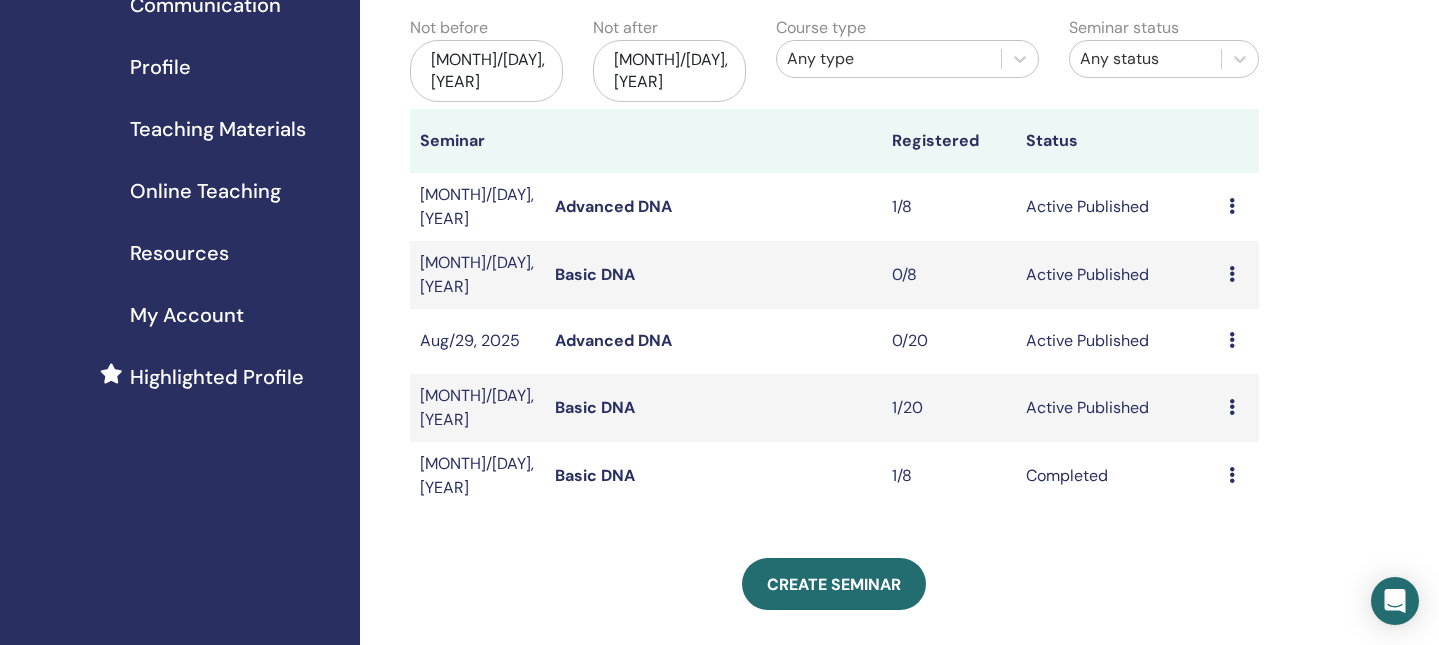 click on "1/20" at bounding box center (949, 408) 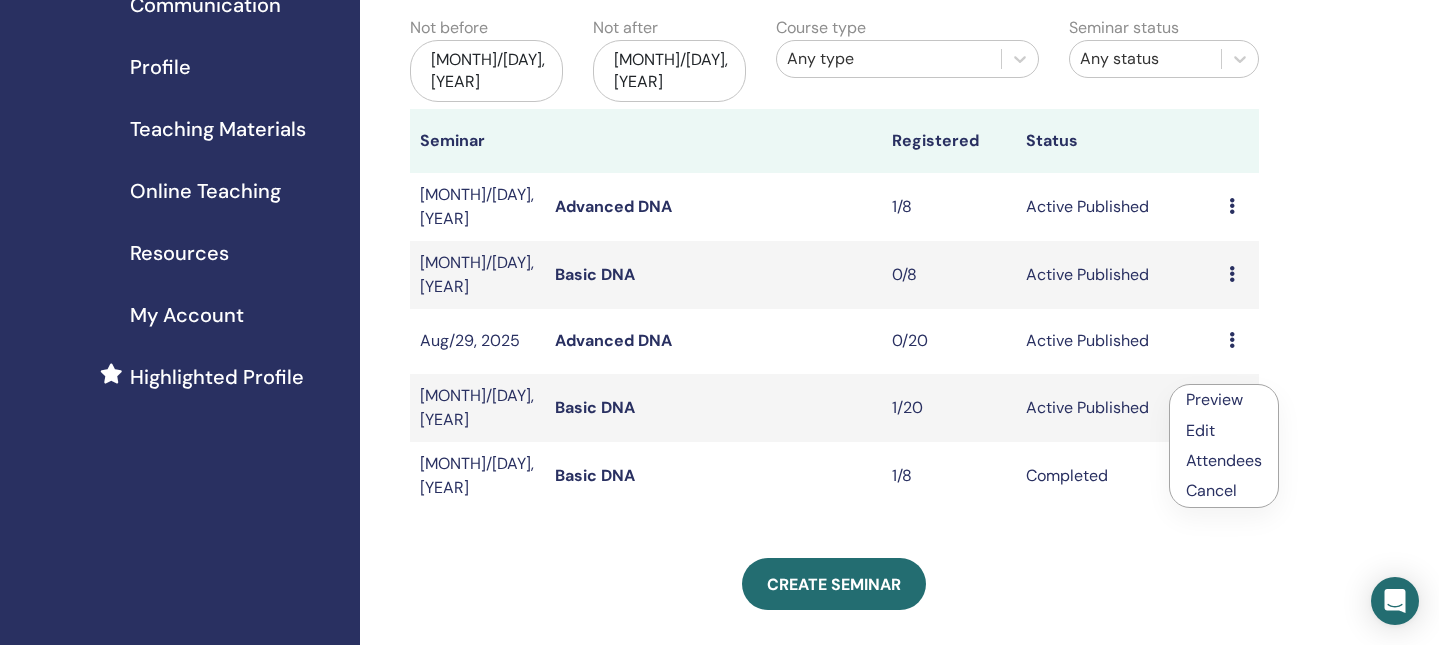 click on "Attendees" at bounding box center (1224, 460) 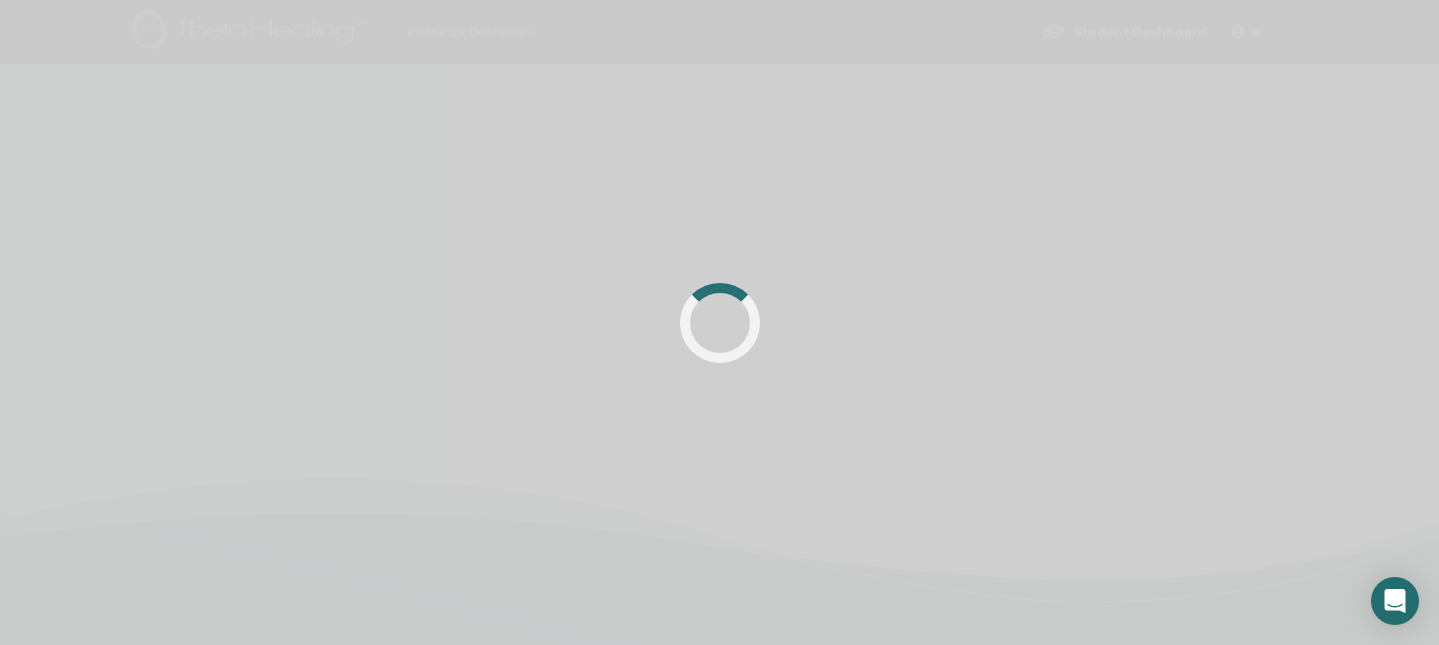 scroll, scrollTop: 0, scrollLeft: 0, axis: both 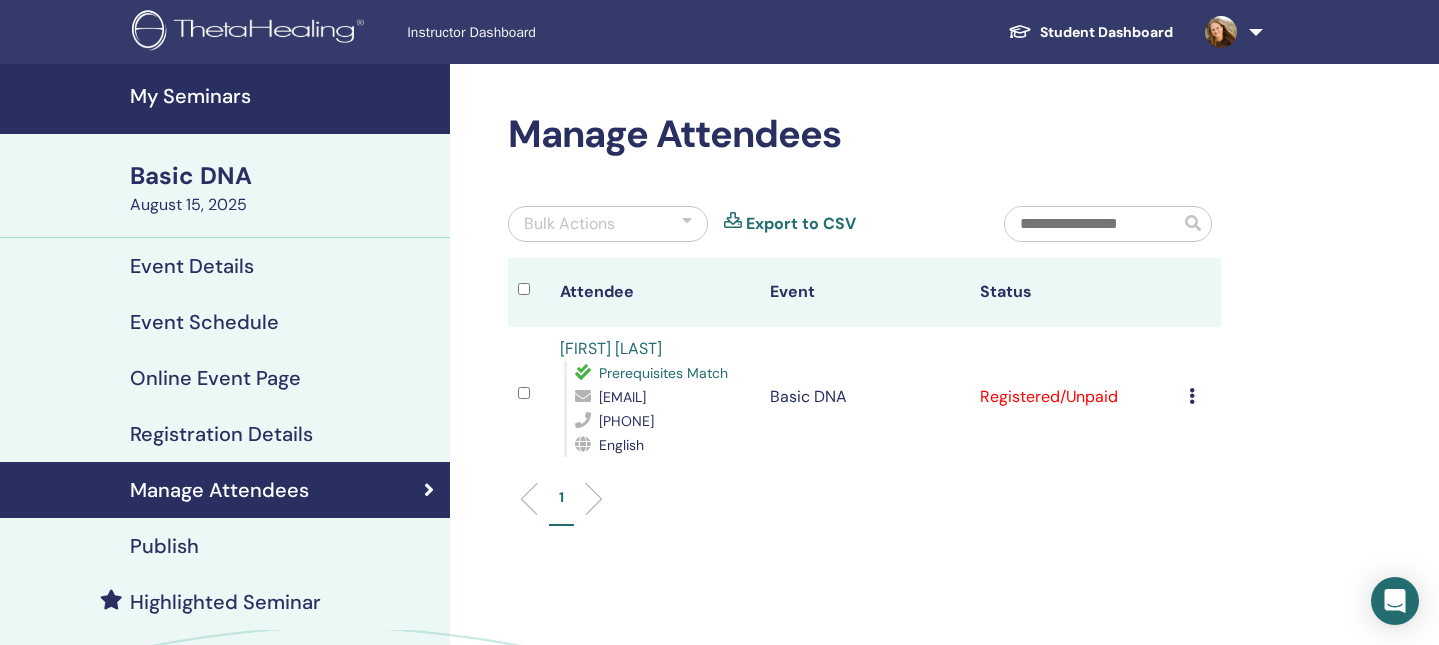 click on "Cancel Registration Do not auto-certify Mark as Paid Mark as Unpaid Mark as Absent Complete and Certify Download Certificate" at bounding box center (1200, 397) 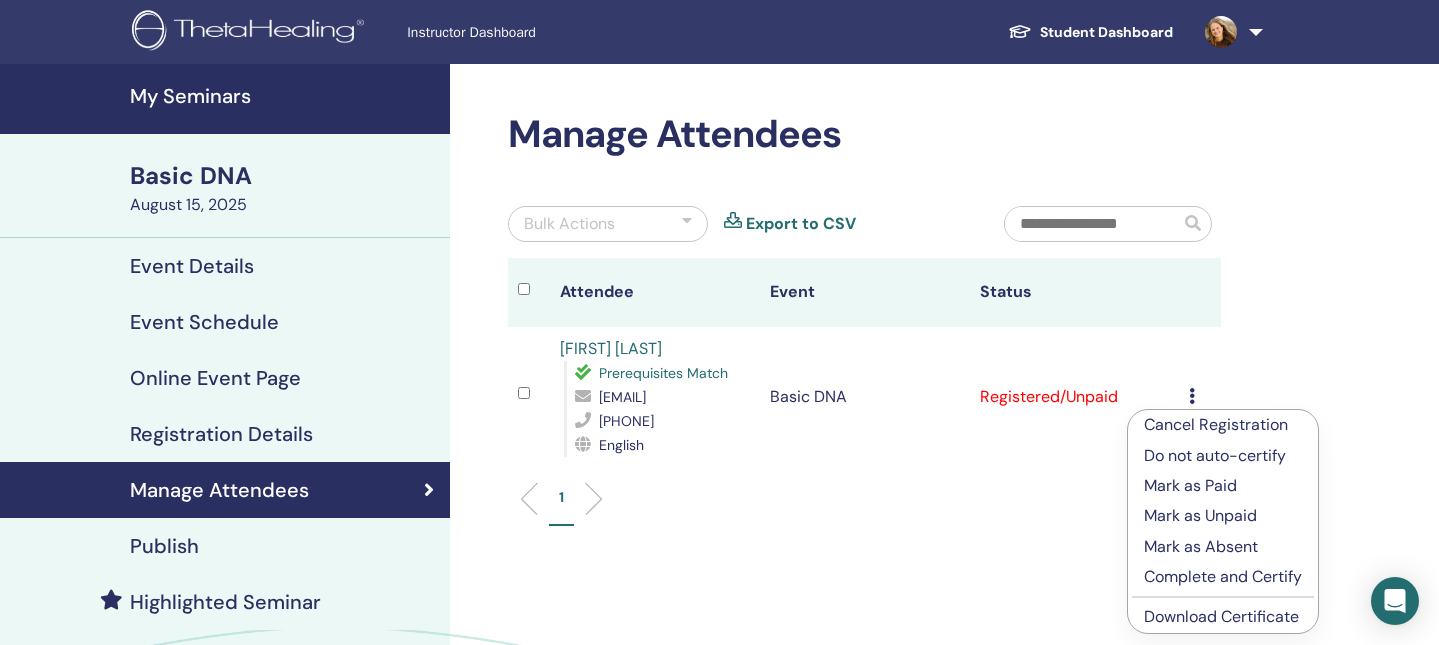 click on "Cancel Registration" at bounding box center (1223, 425) 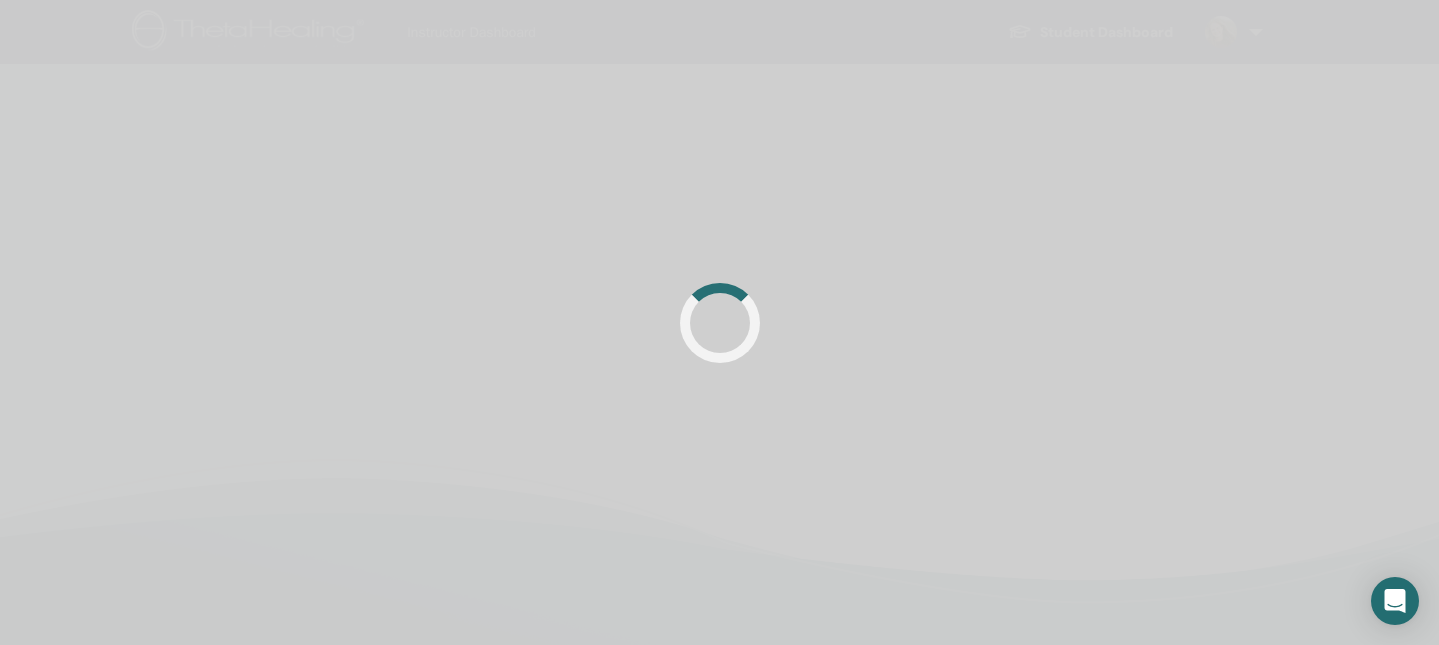 scroll, scrollTop: 0, scrollLeft: 0, axis: both 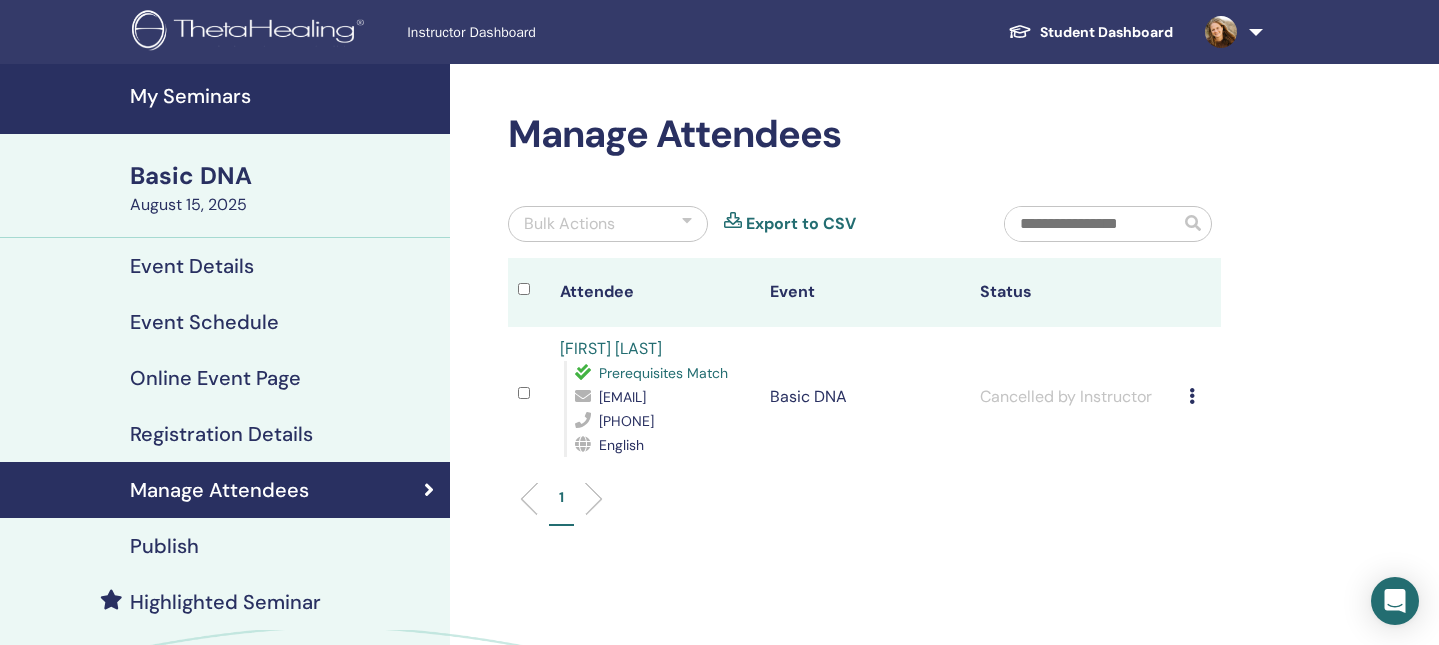 click at bounding box center (1230, 32) 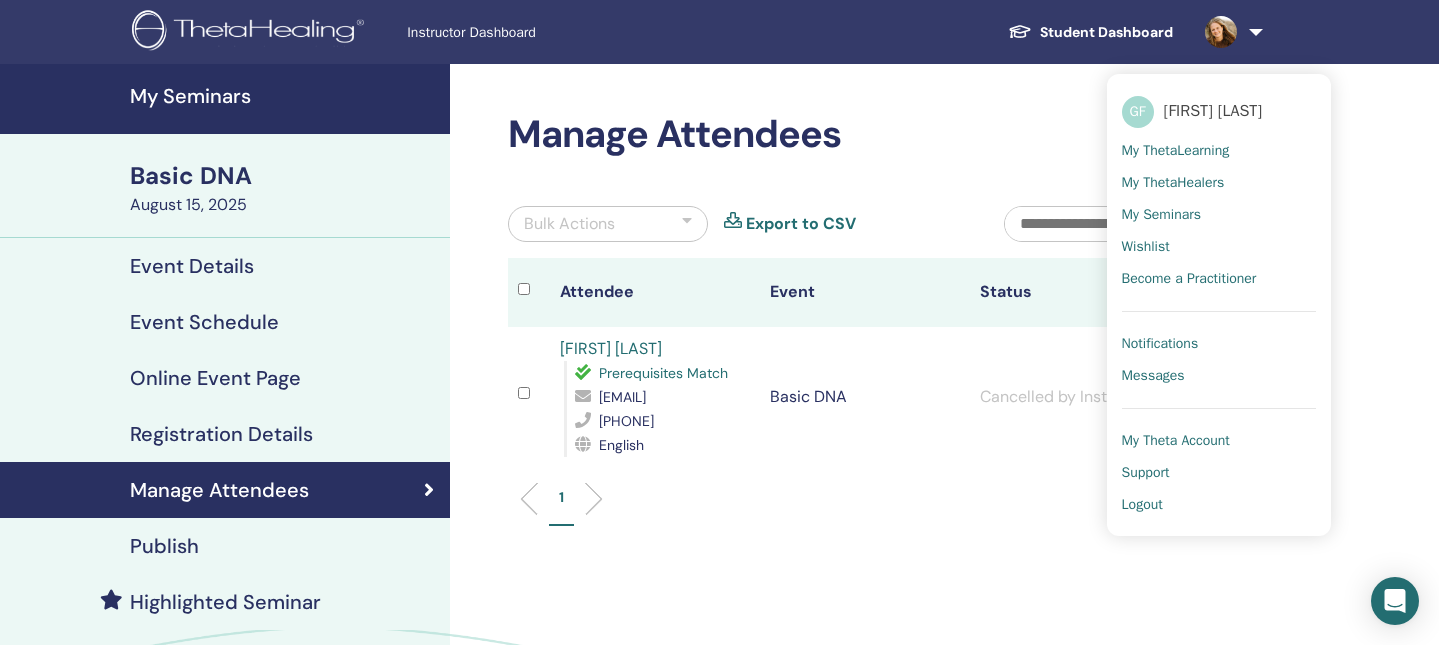 click on "Messages" at bounding box center [1153, 376] 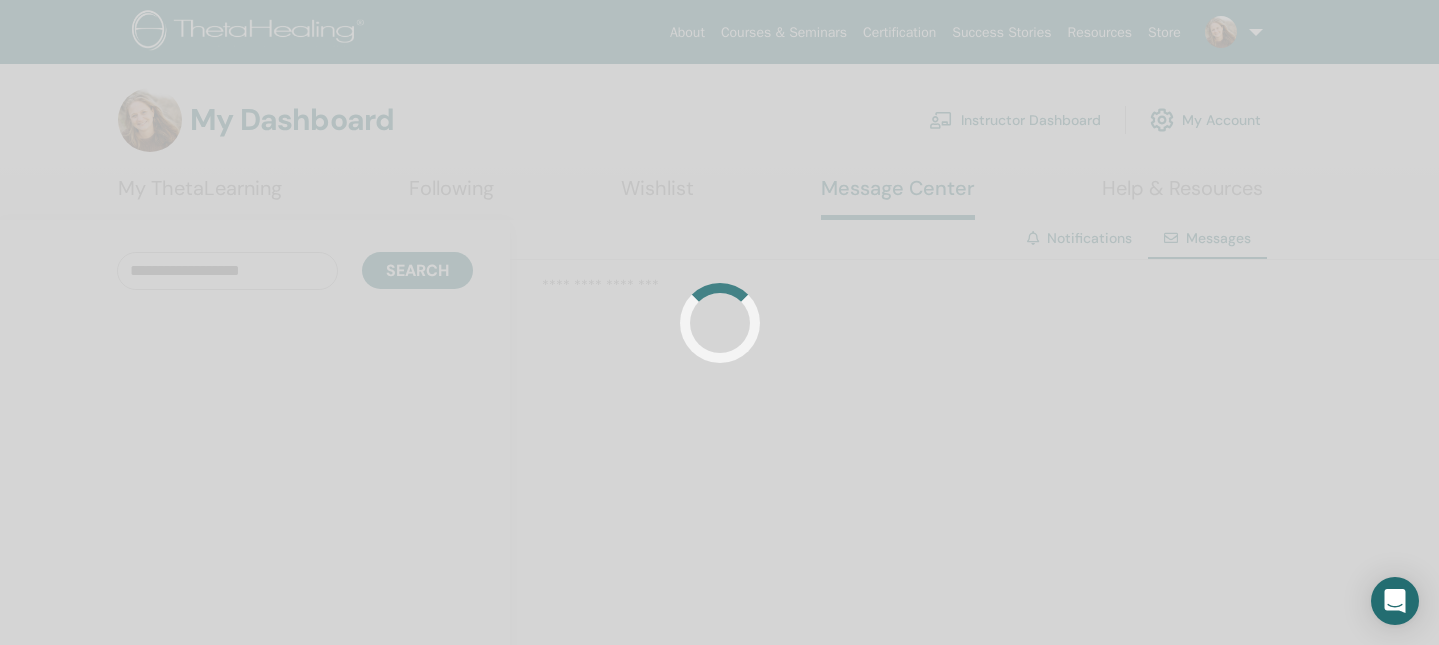scroll, scrollTop: 0, scrollLeft: 0, axis: both 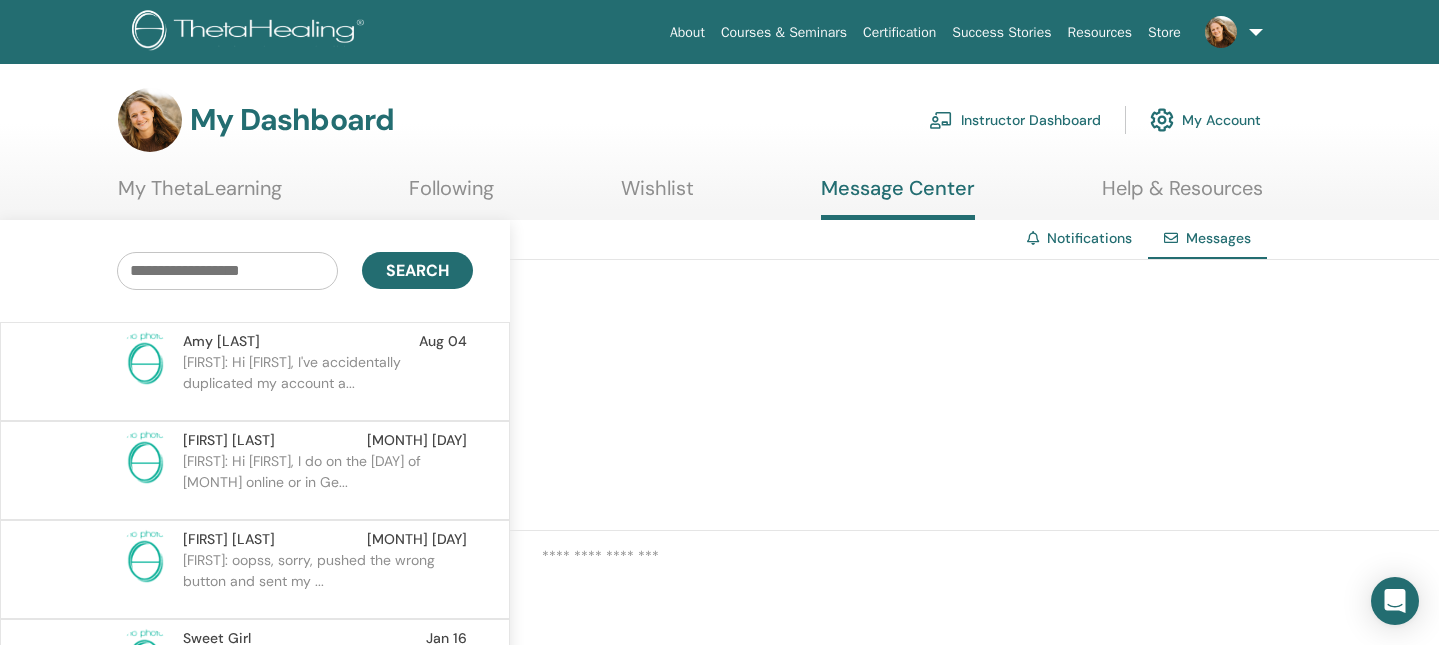 click on "[FIRST]: Hi [FIRST],
I've accidentally duplicated my account a..." at bounding box center (328, 382) 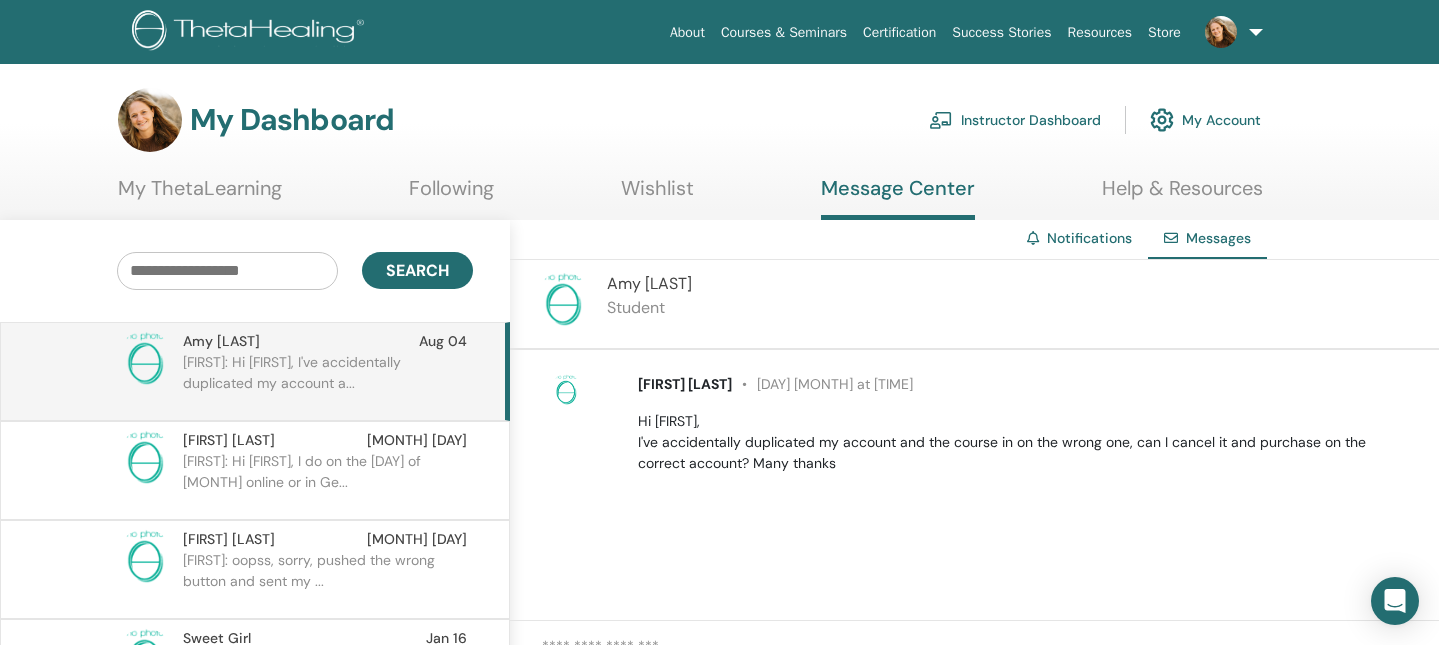 click on "[FIRST] [LAST] [DAY] [MONTH] at [TIME] Hi [FIRST],
I've accidentally duplicated my account and the course in on the wrong one, can I cancel it and purchase on the correct account? Many thanks" at bounding box center (974, 485) 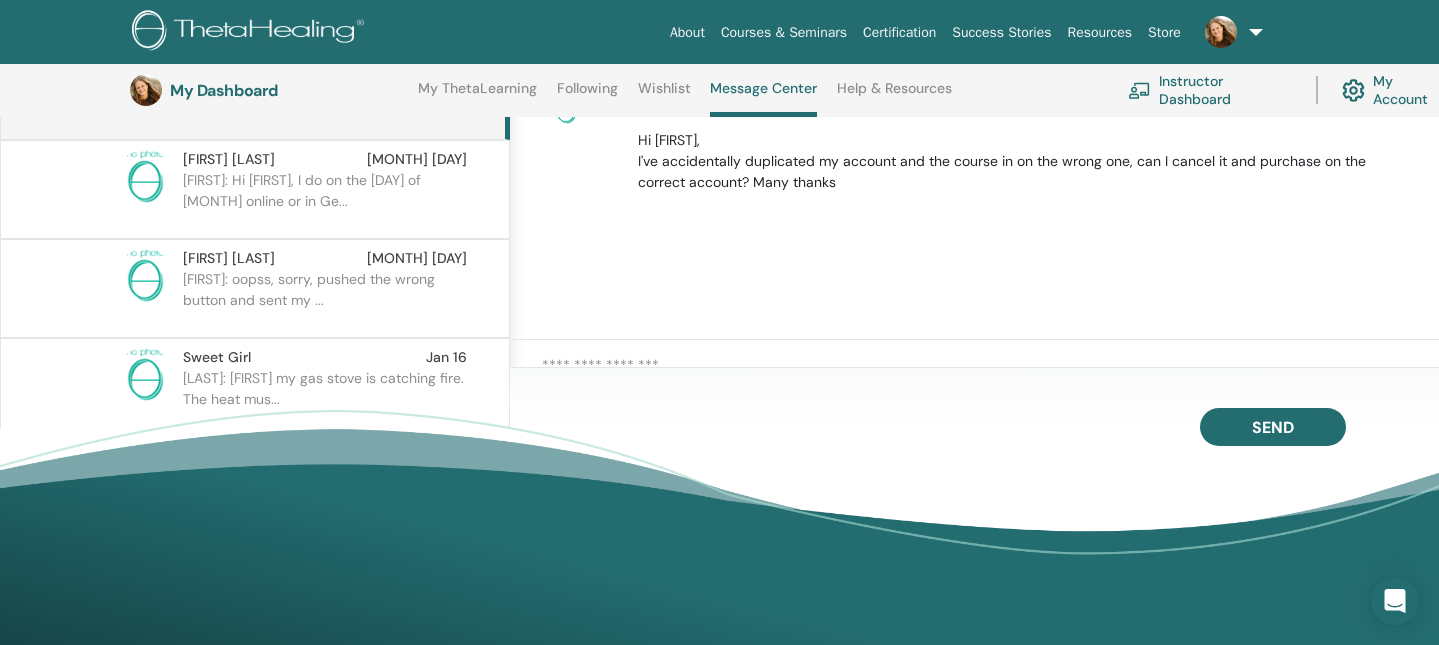 scroll, scrollTop: 337, scrollLeft: 0, axis: vertical 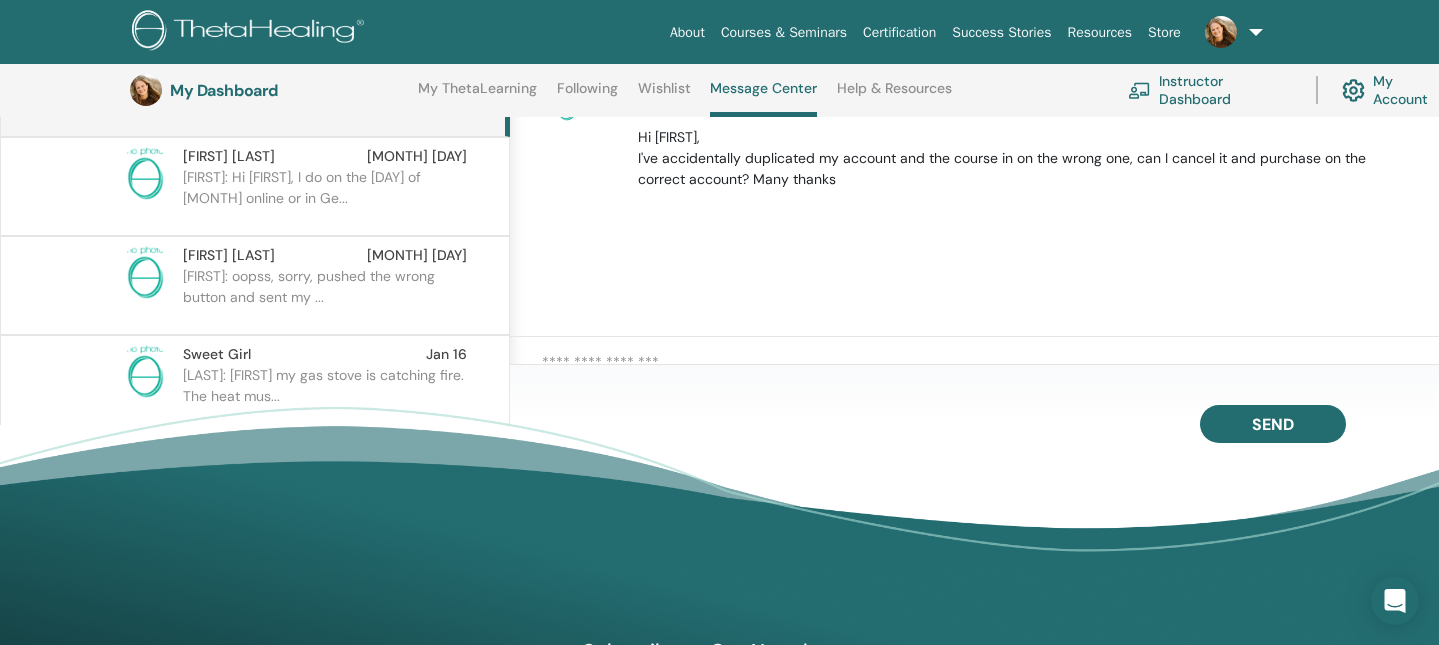click at bounding box center [990, 369] 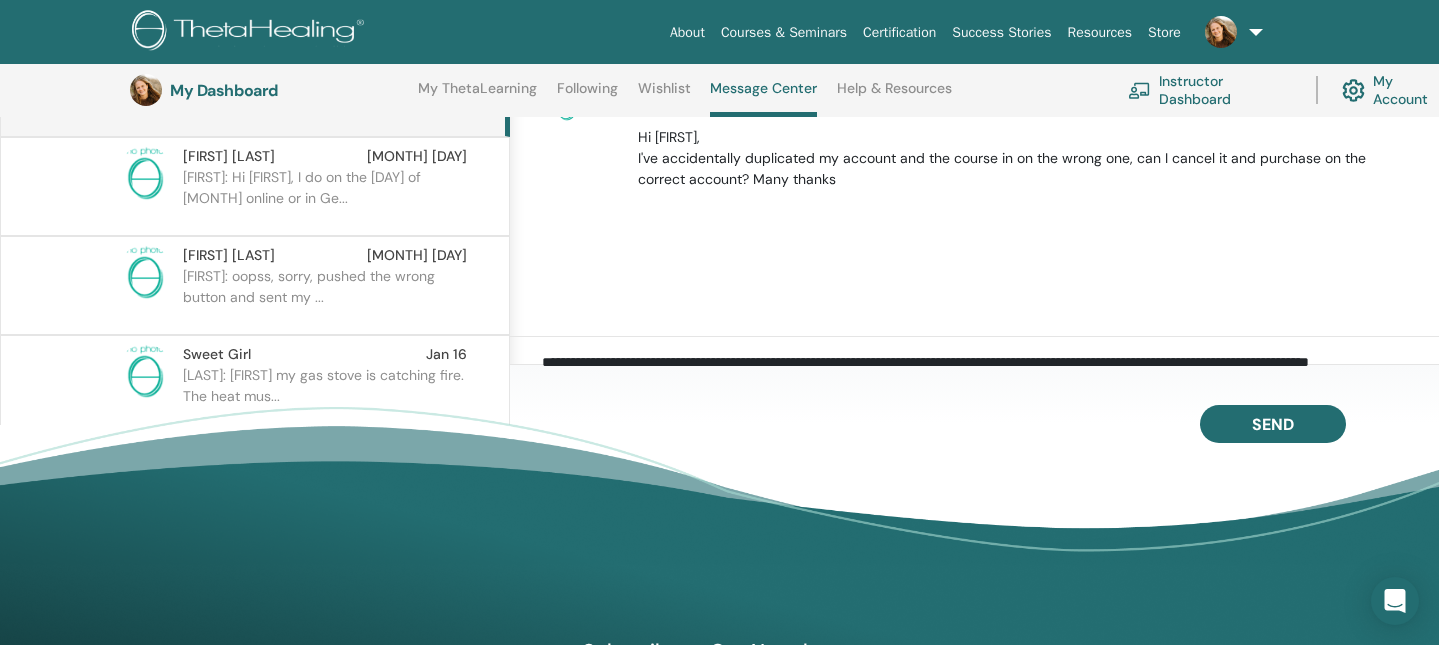scroll, scrollTop: 28, scrollLeft: 0, axis: vertical 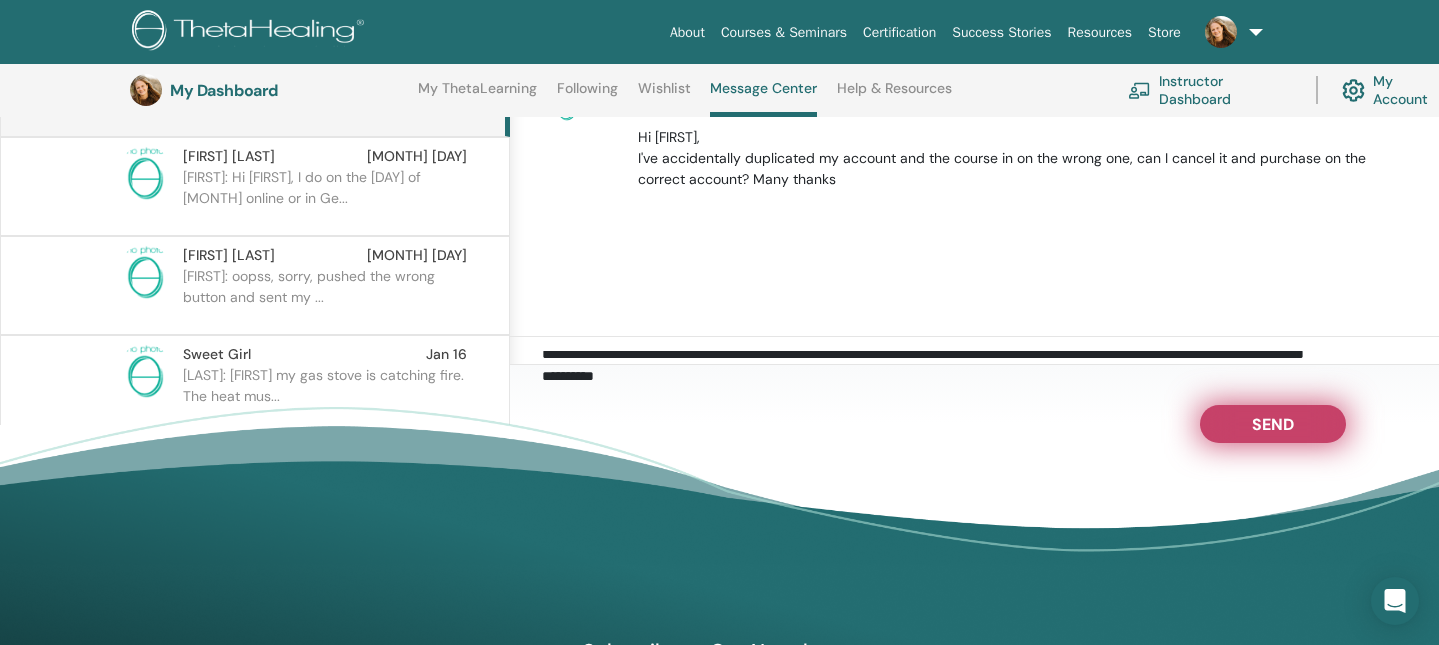 type on "**********" 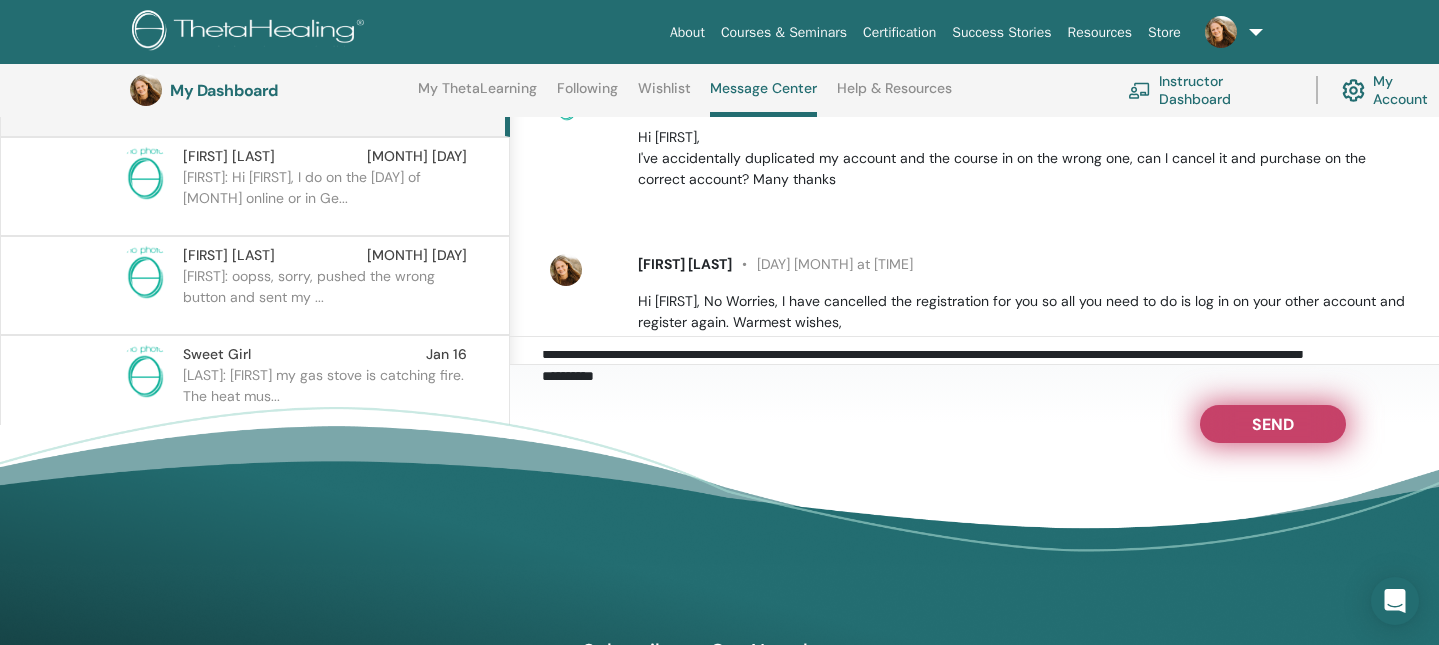 scroll, scrollTop: 337, scrollLeft: 9, axis: both 